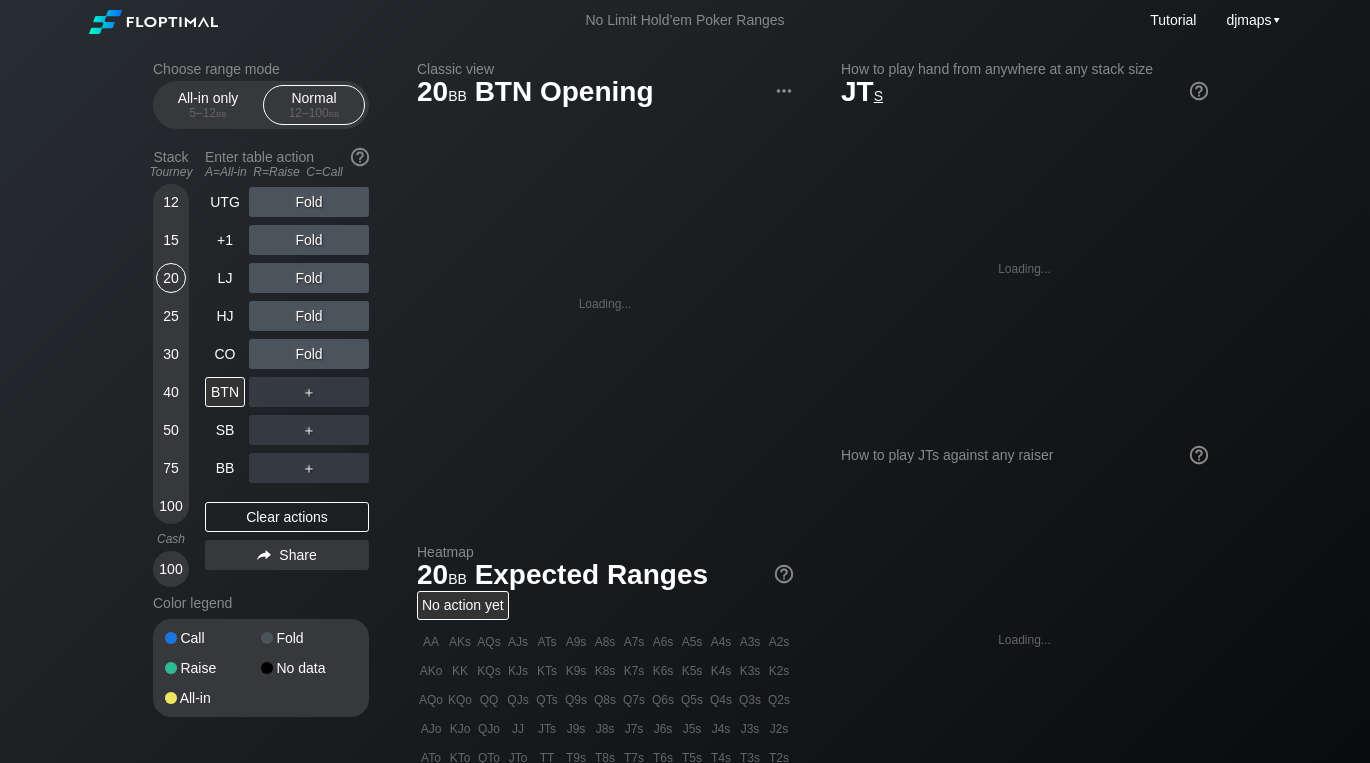 scroll, scrollTop: 0, scrollLeft: 0, axis: both 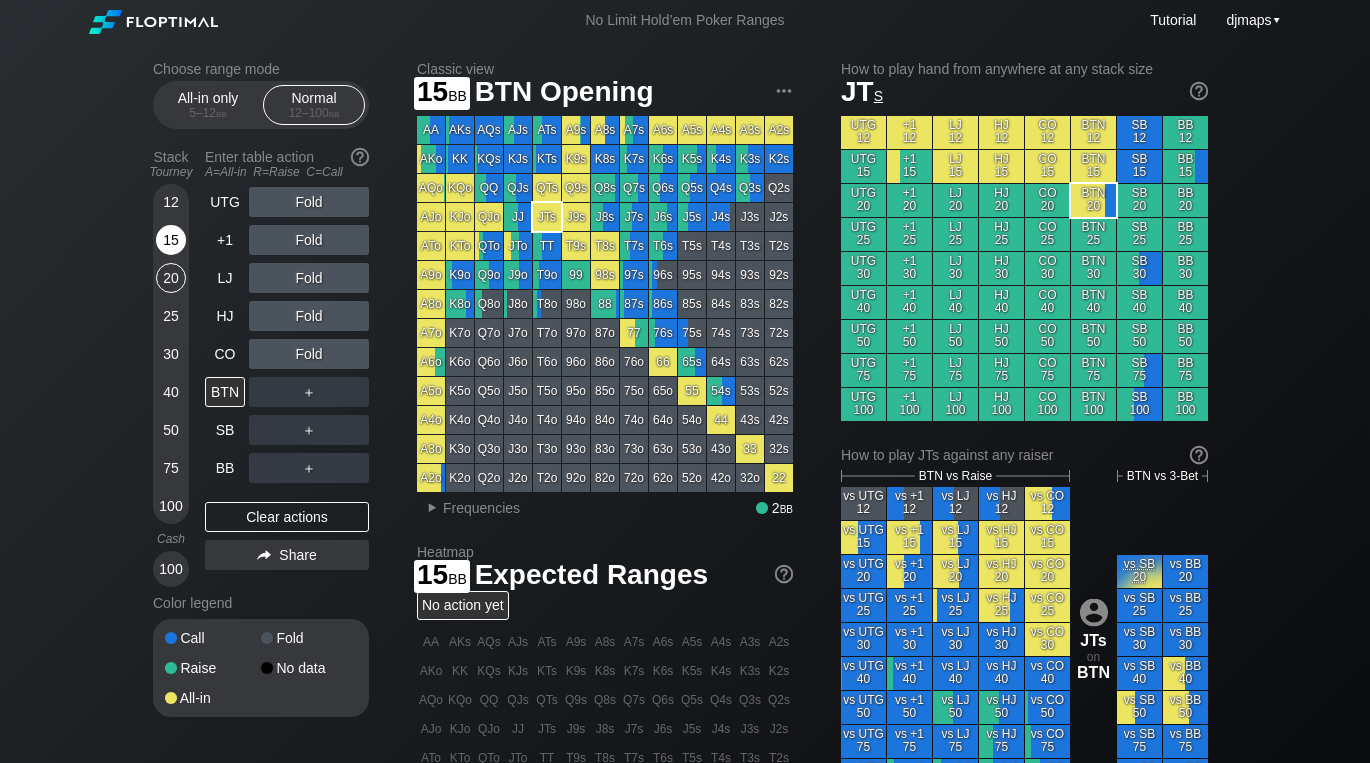 click on "15" at bounding box center [171, 240] 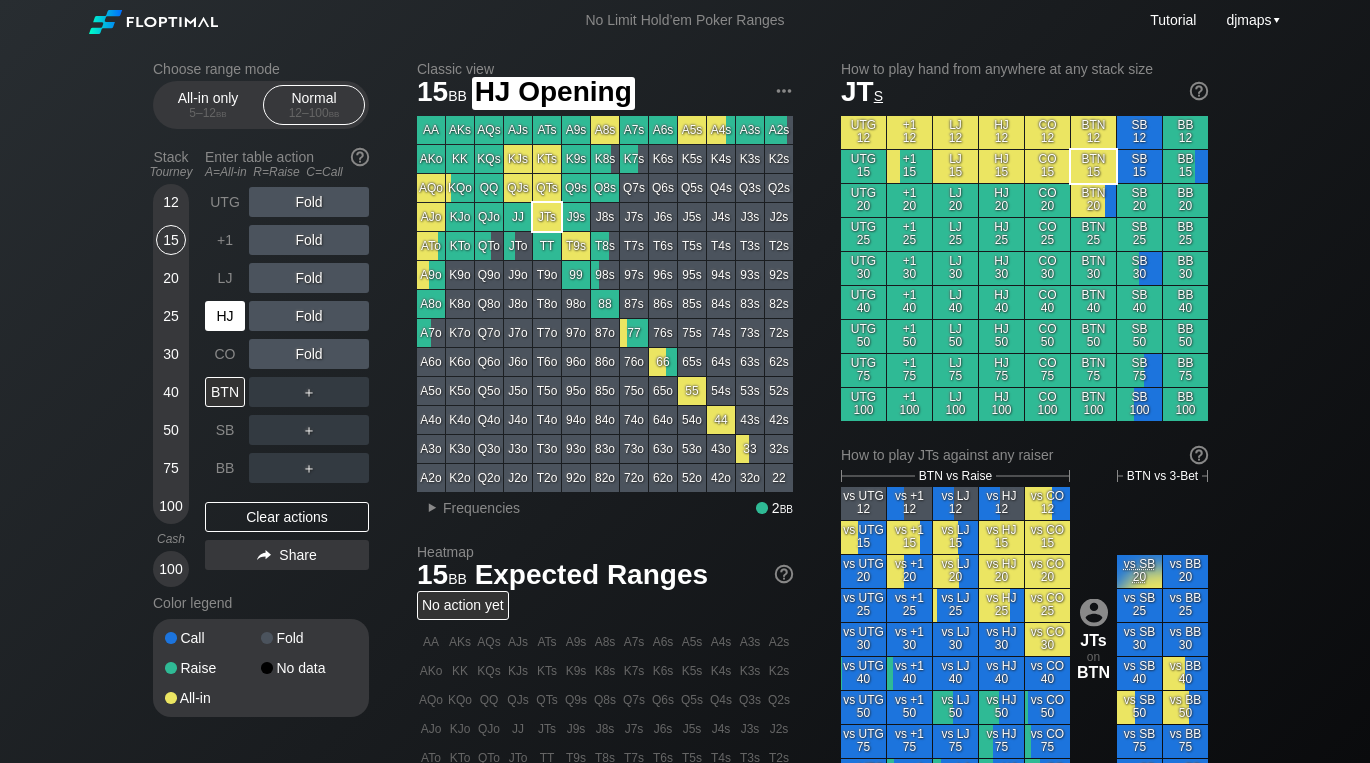 click on "HJ" at bounding box center (225, 316) 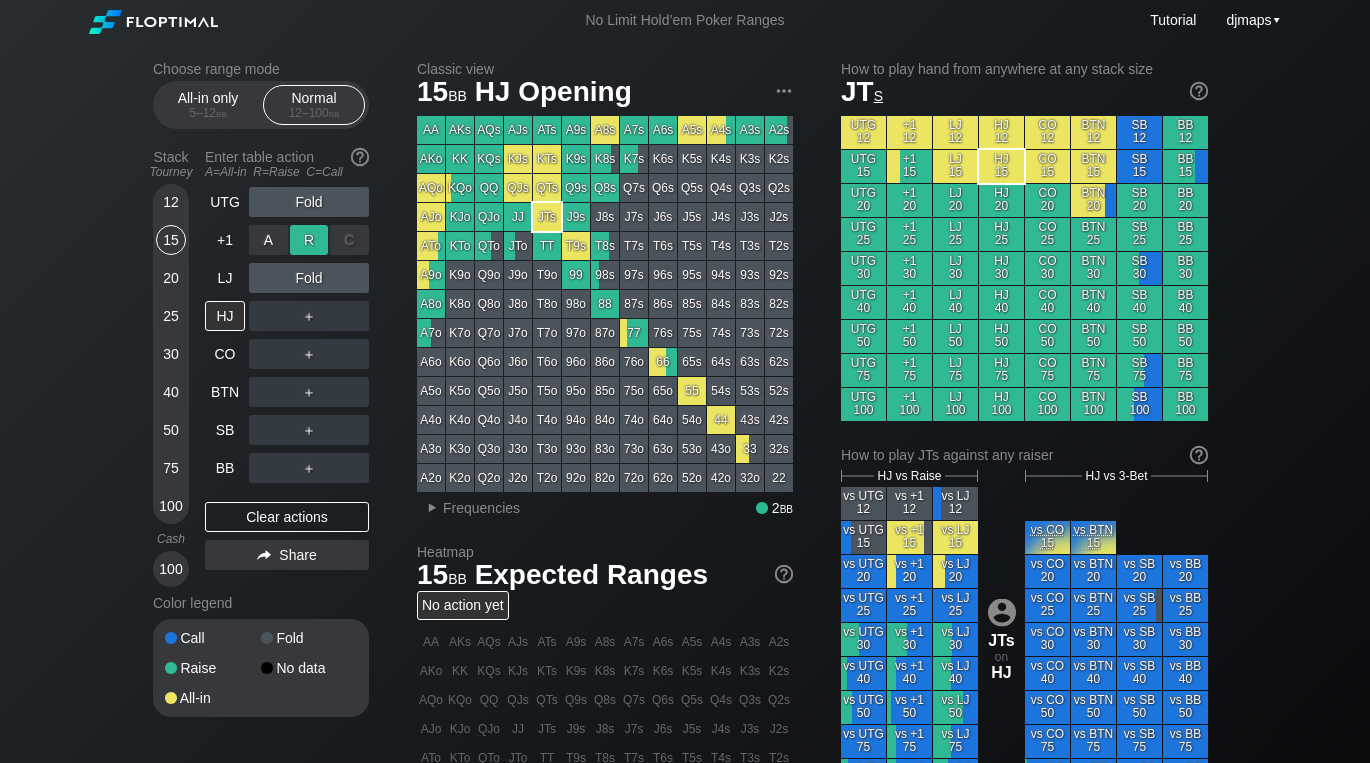 click on "R ✕" at bounding box center (309, 240) 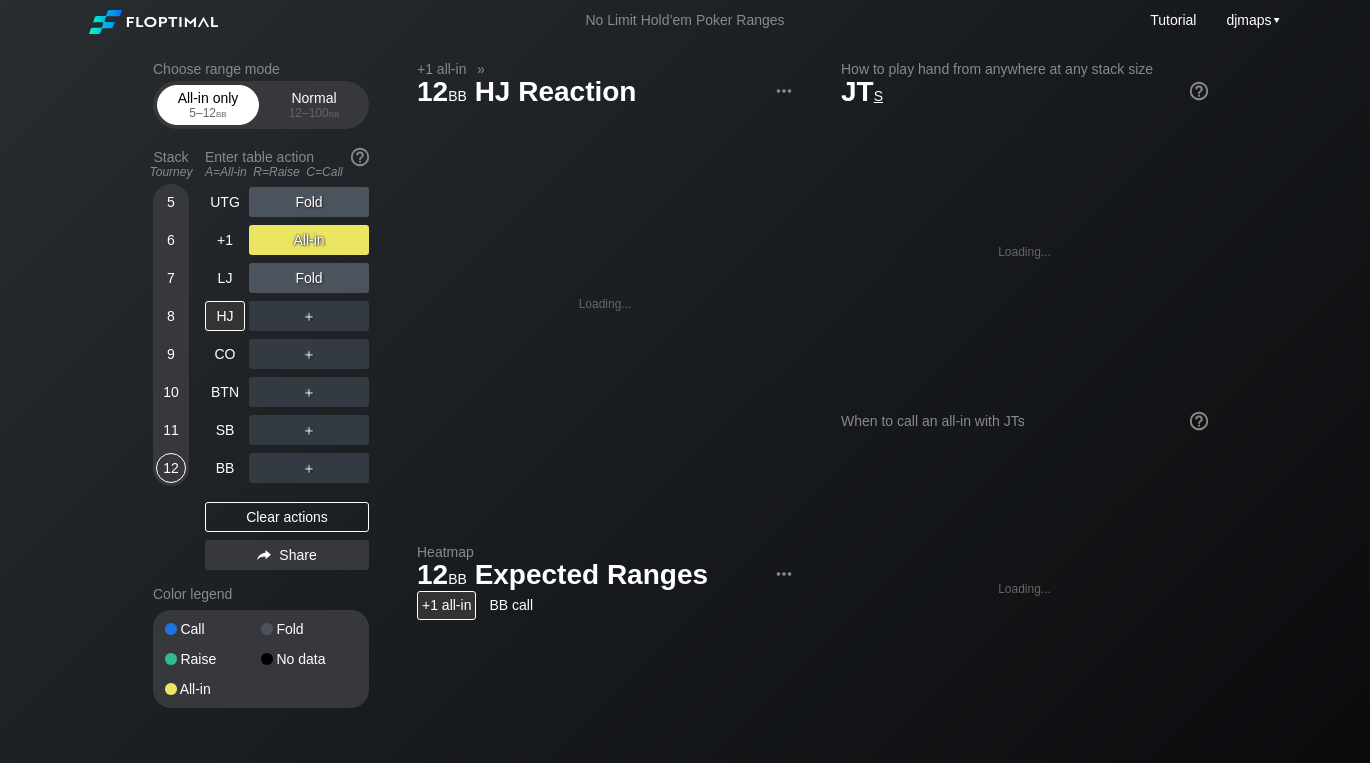 click on "5 – 12 bb" at bounding box center (208, 113) 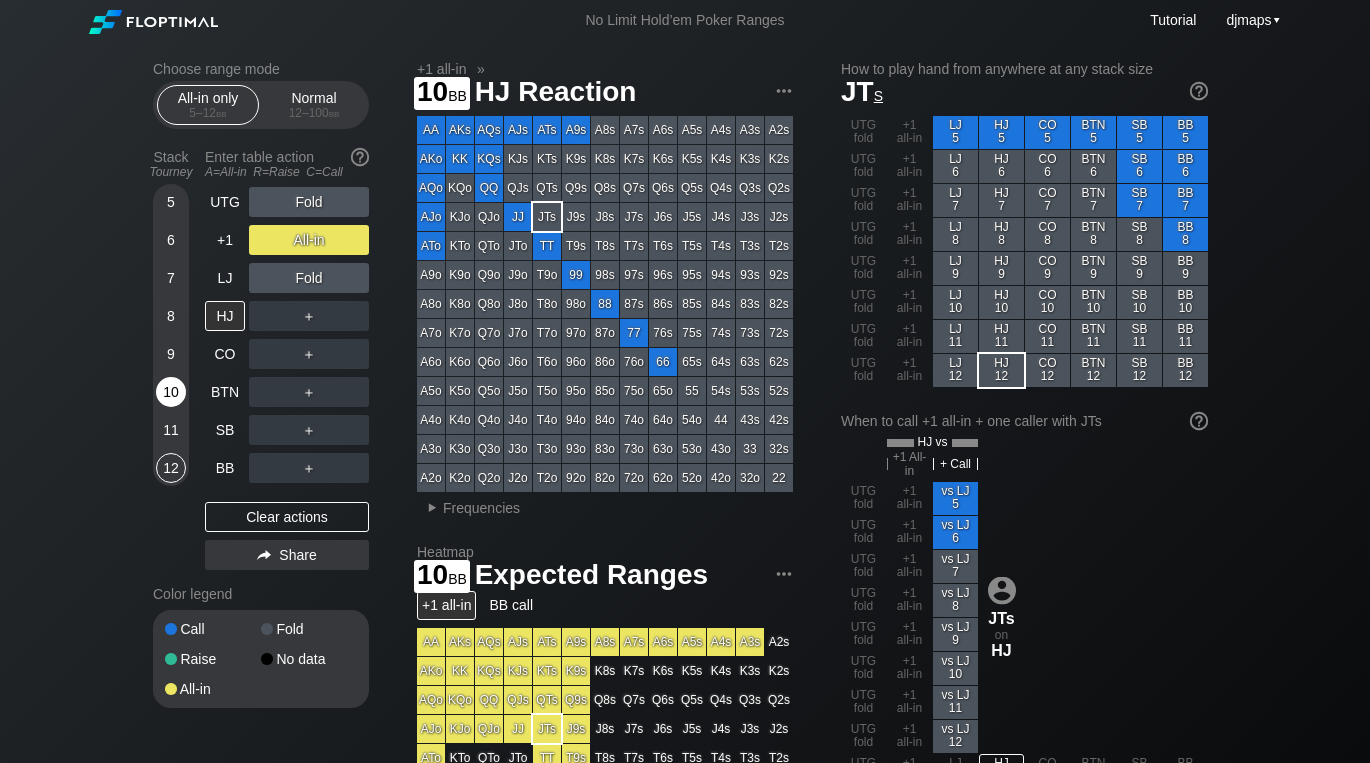 click on "10" at bounding box center (171, 392) 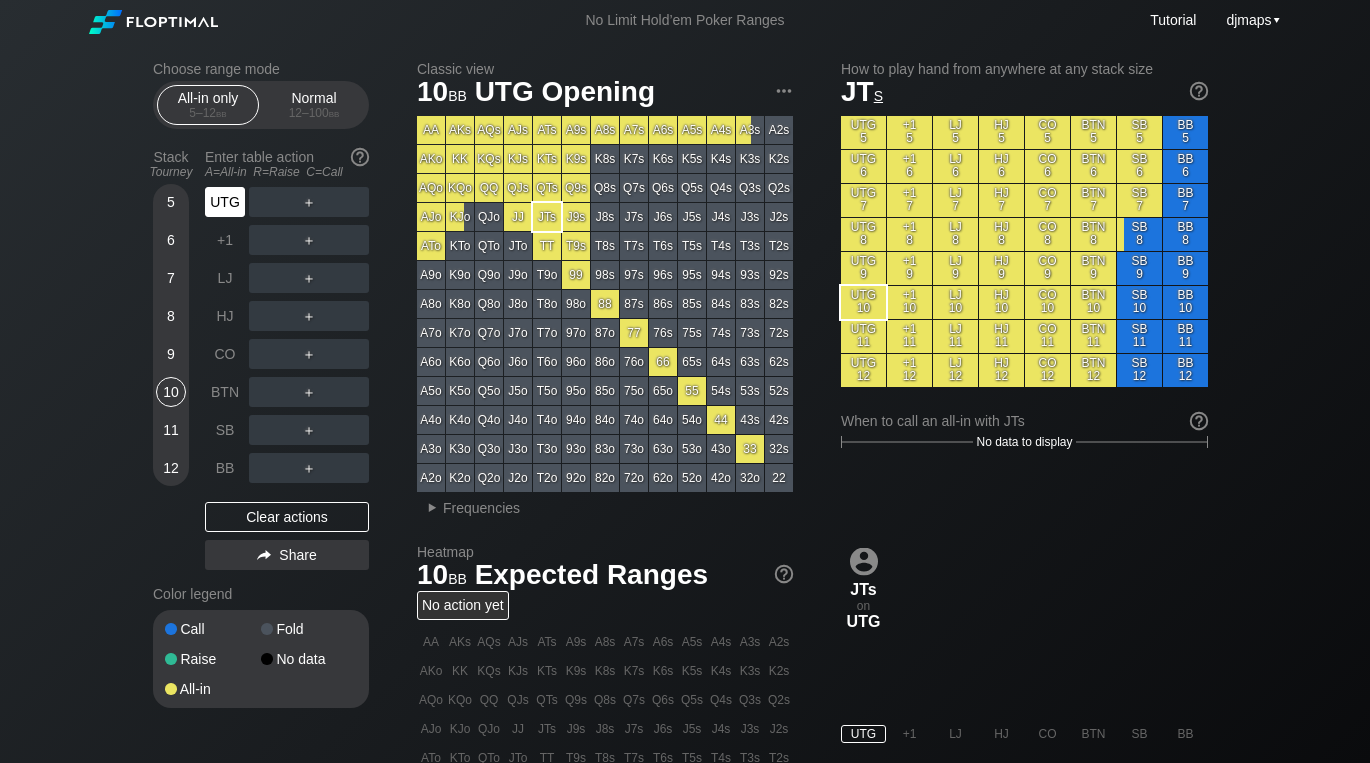 click on "UTG" at bounding box center (225, 202) 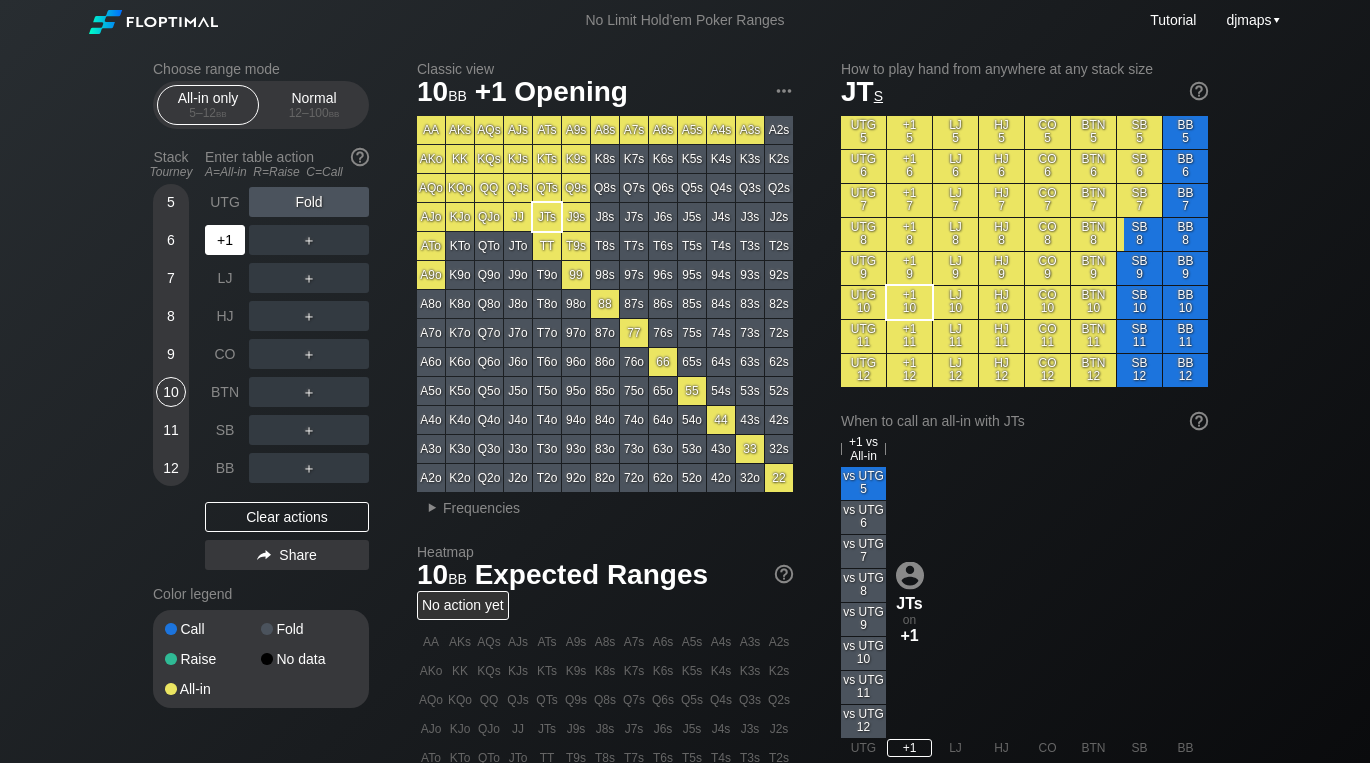 click on "+1" at bounding box center [225, 240] 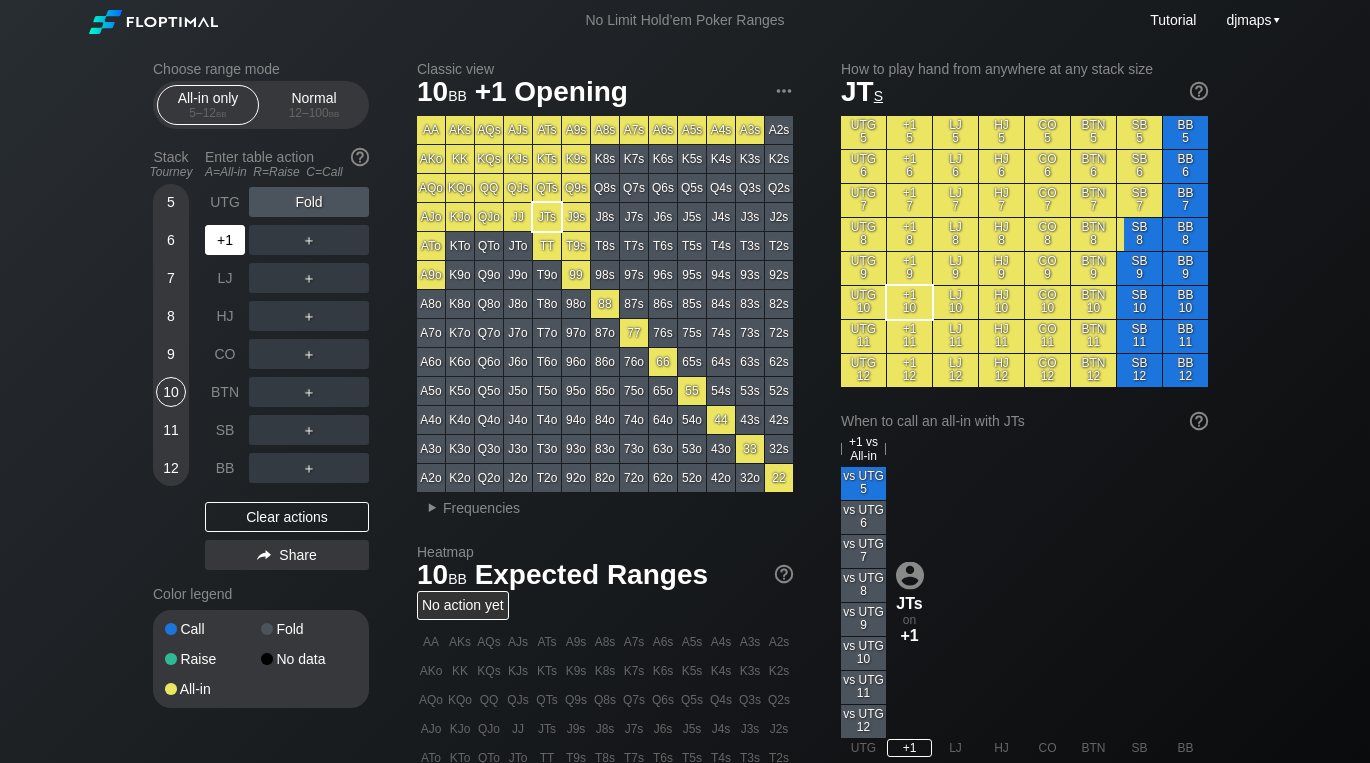 click on "+1" at bounding box center (225, 240) 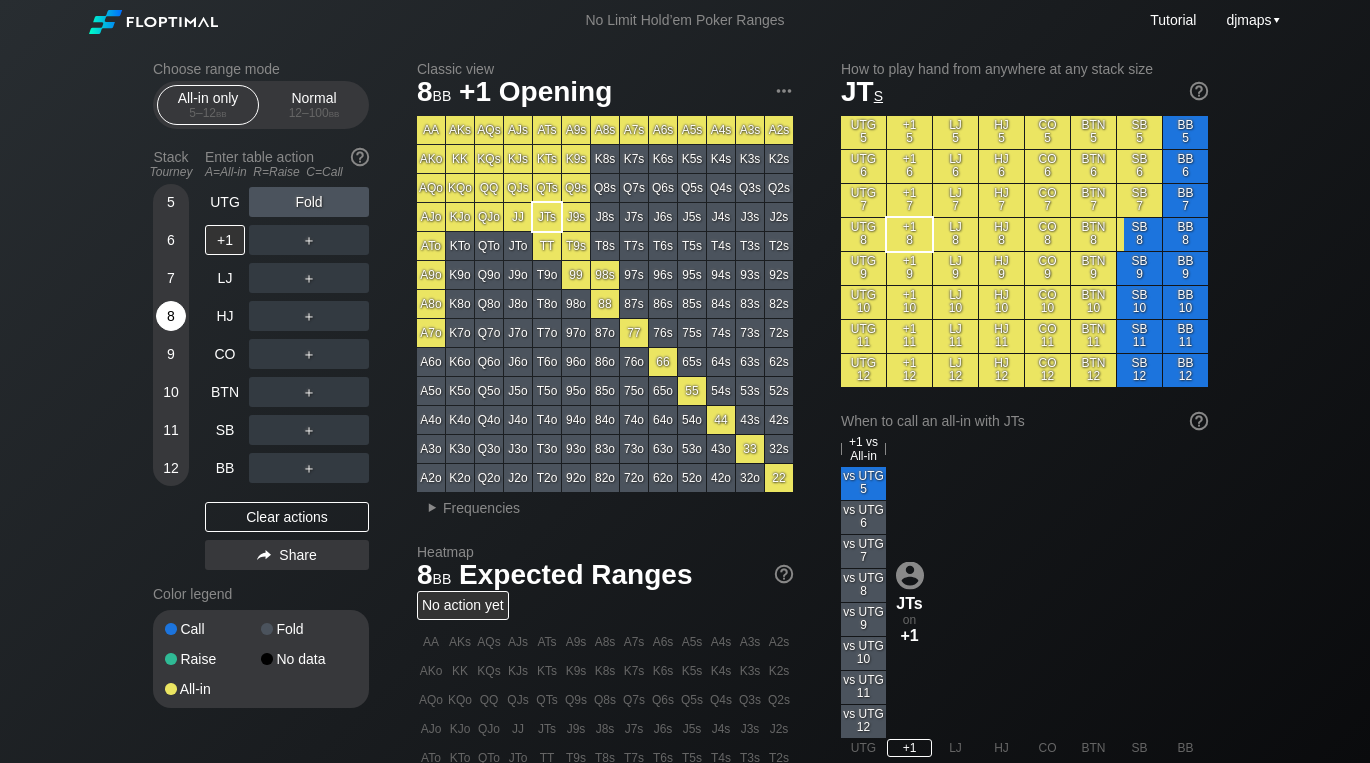 click on "8" at bounding box center [171, 316] 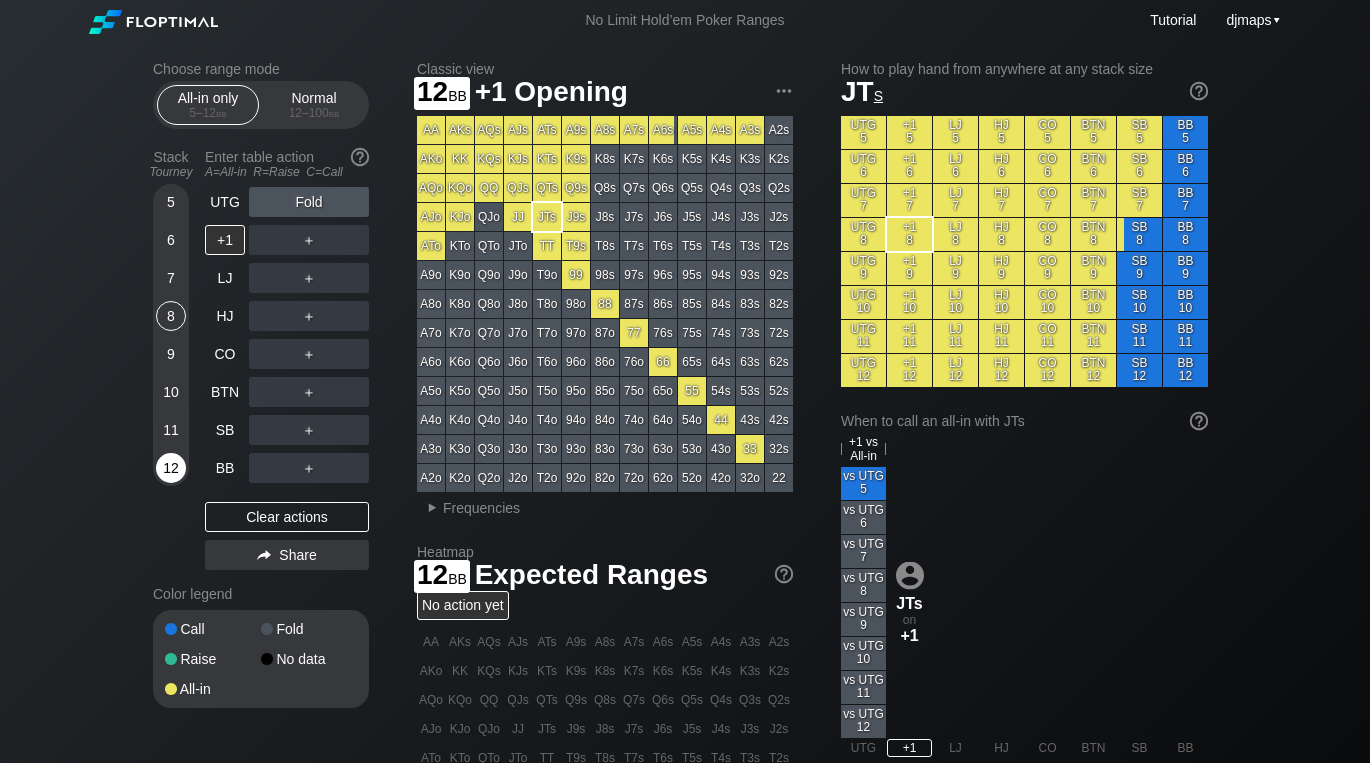 click on "12" at bounding box center (171, 468) 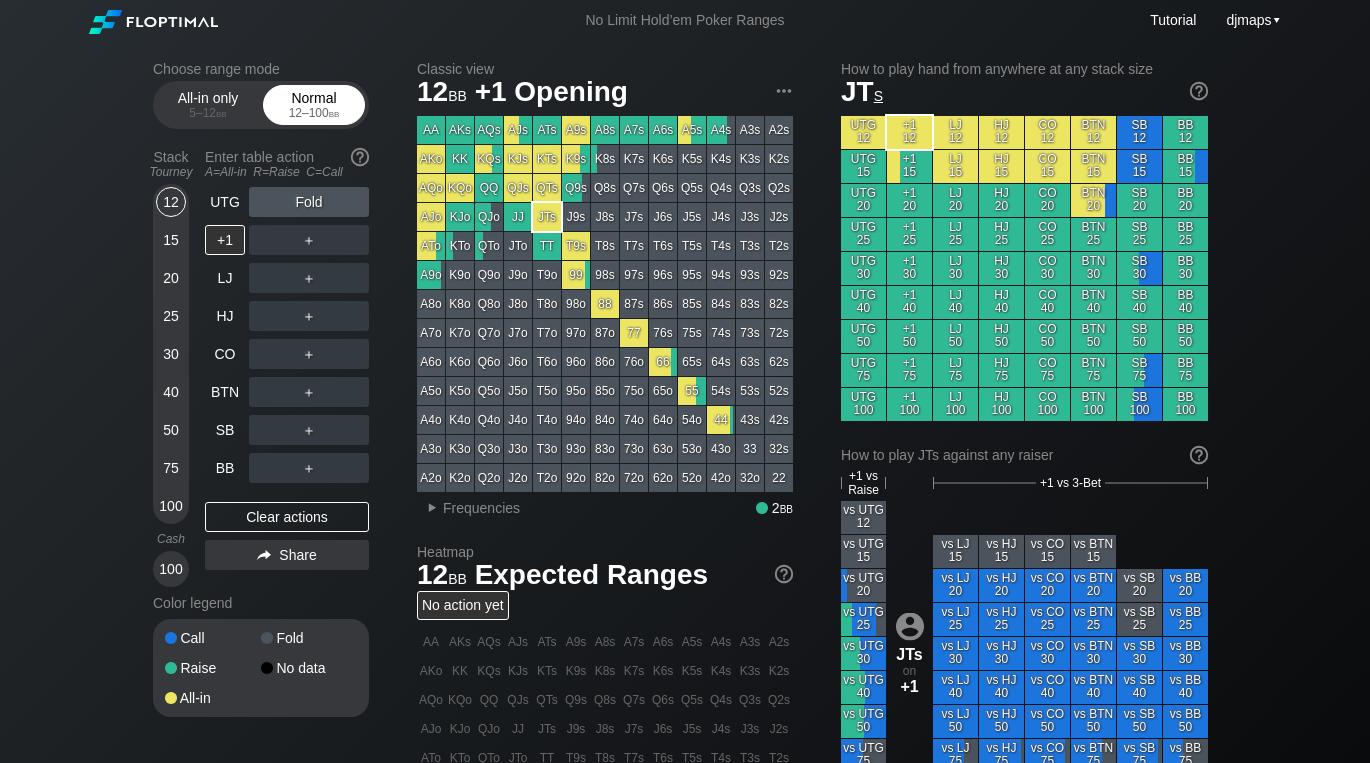 click on "Normal 12 – 100 bb" at bounding box center [314, 105] 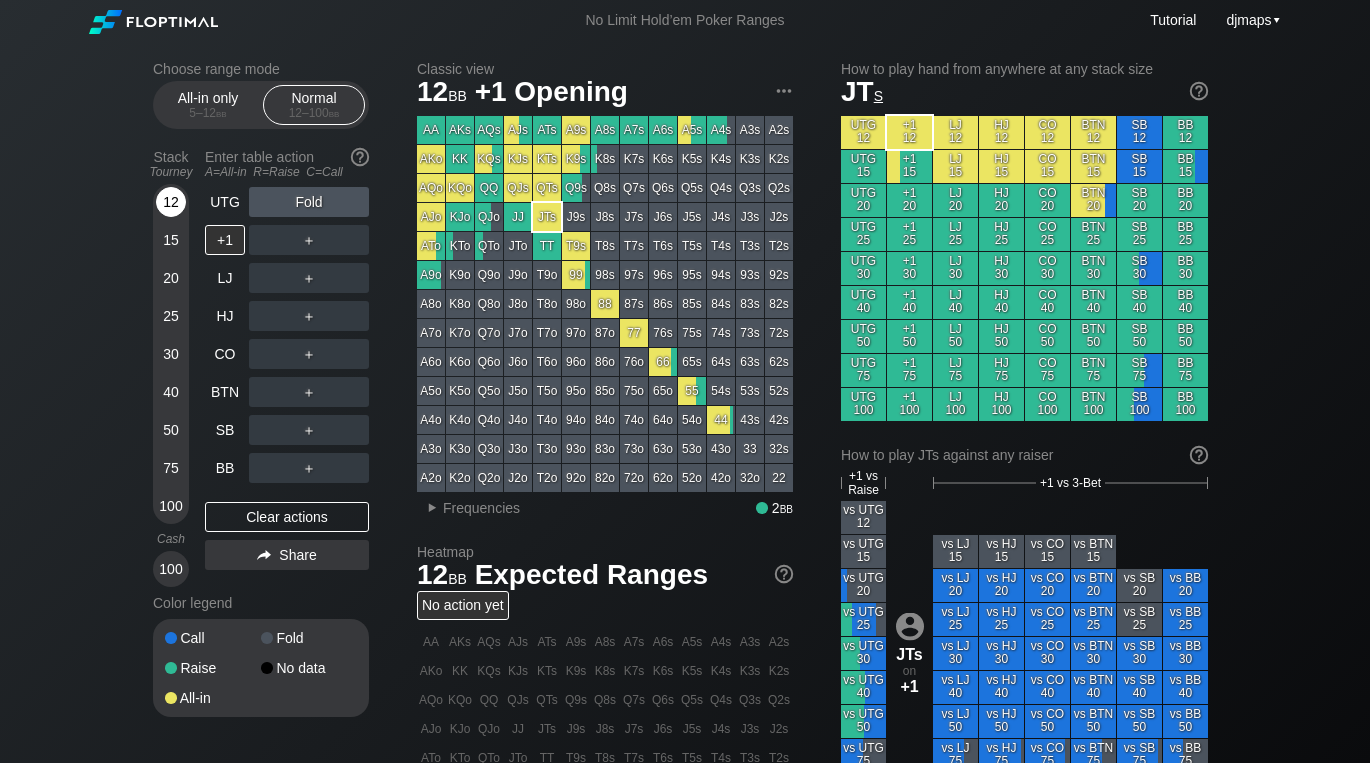 click on "12" at bounding box center (171, 202) 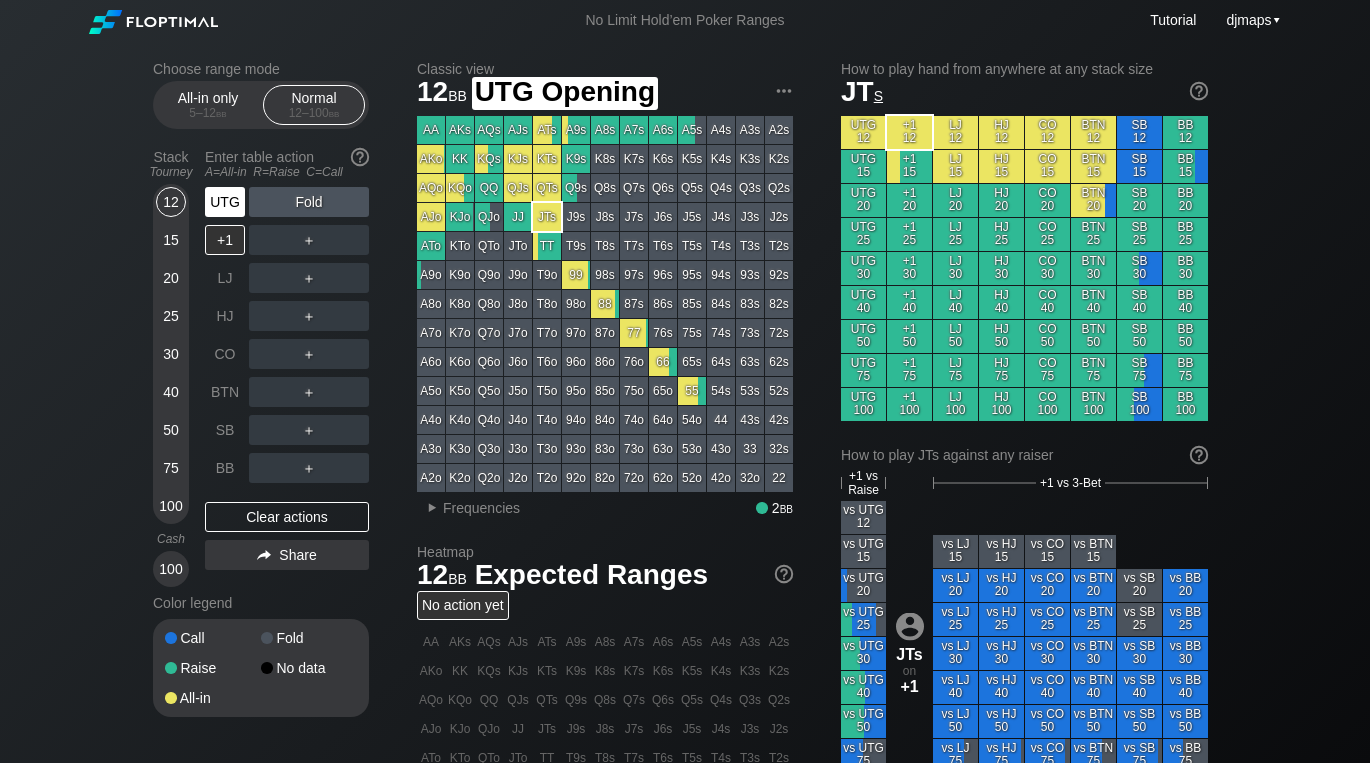click on "UTG" at bounding box center [225, 202] 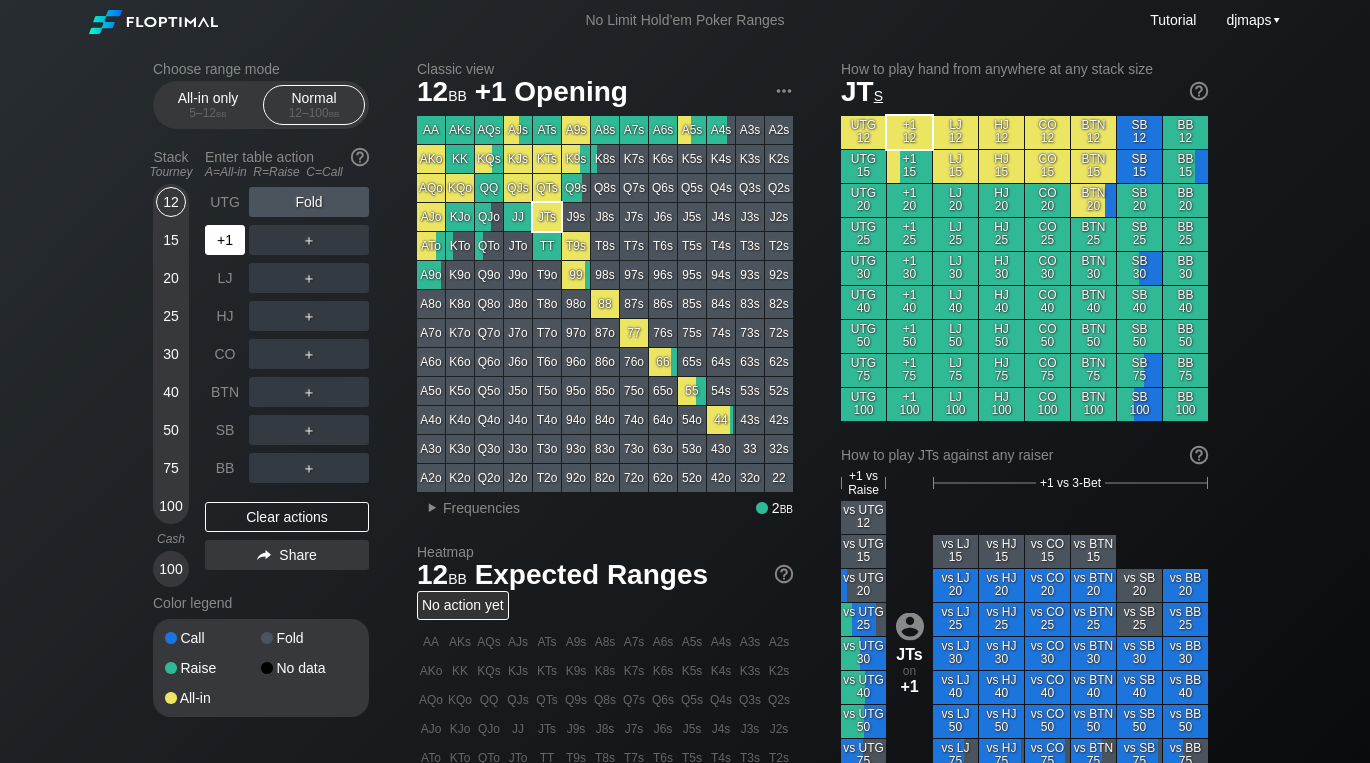 click on "+1" at bounding box center [225, 240] 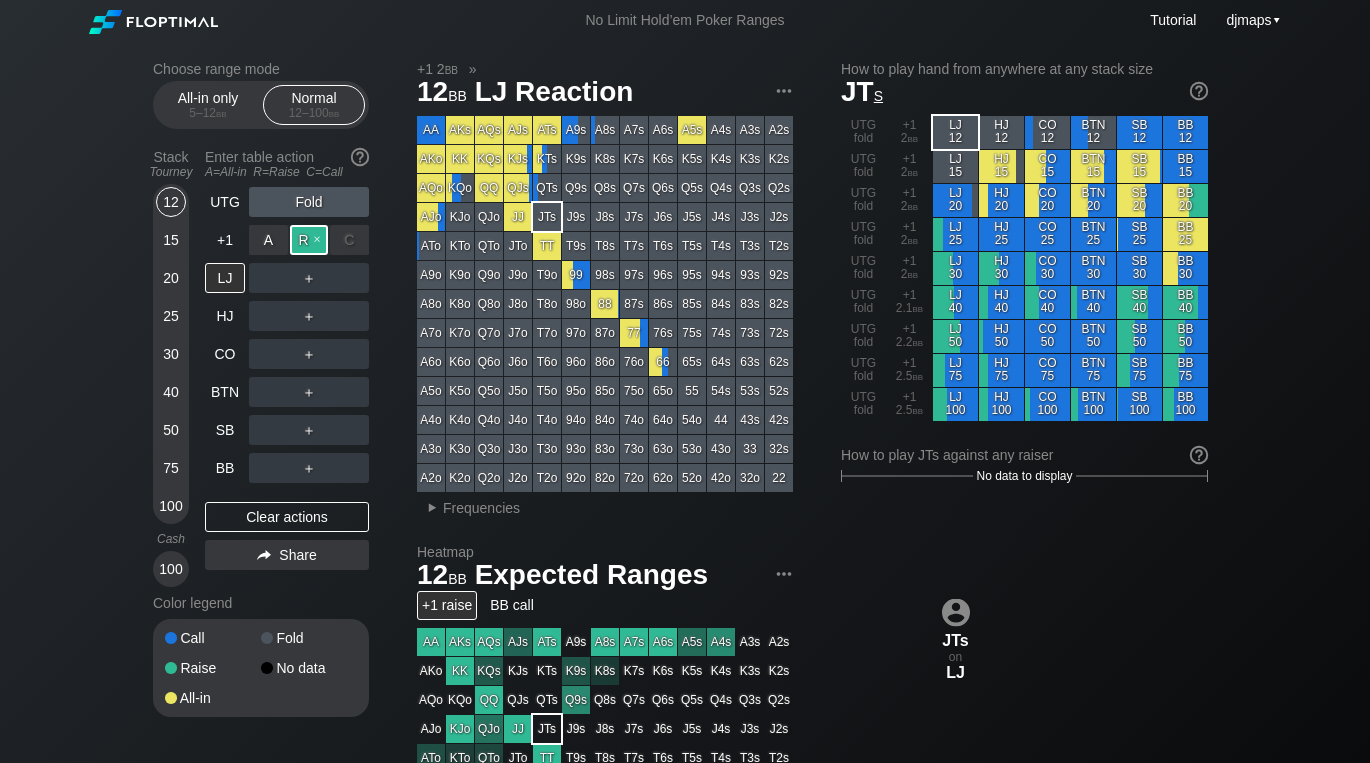 click on "R ✕" at bounding box center (309, 240) 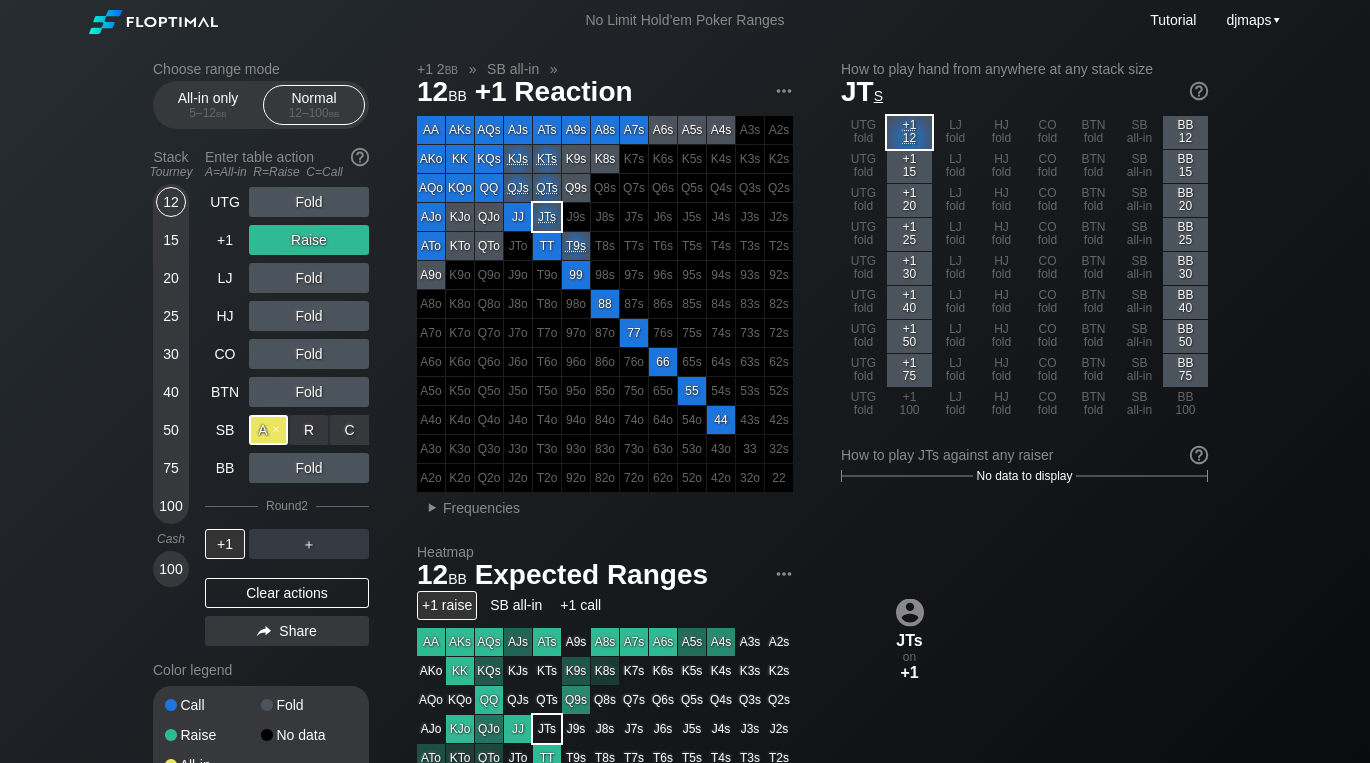 click on "A ✕" at bounding box center [268, 430] 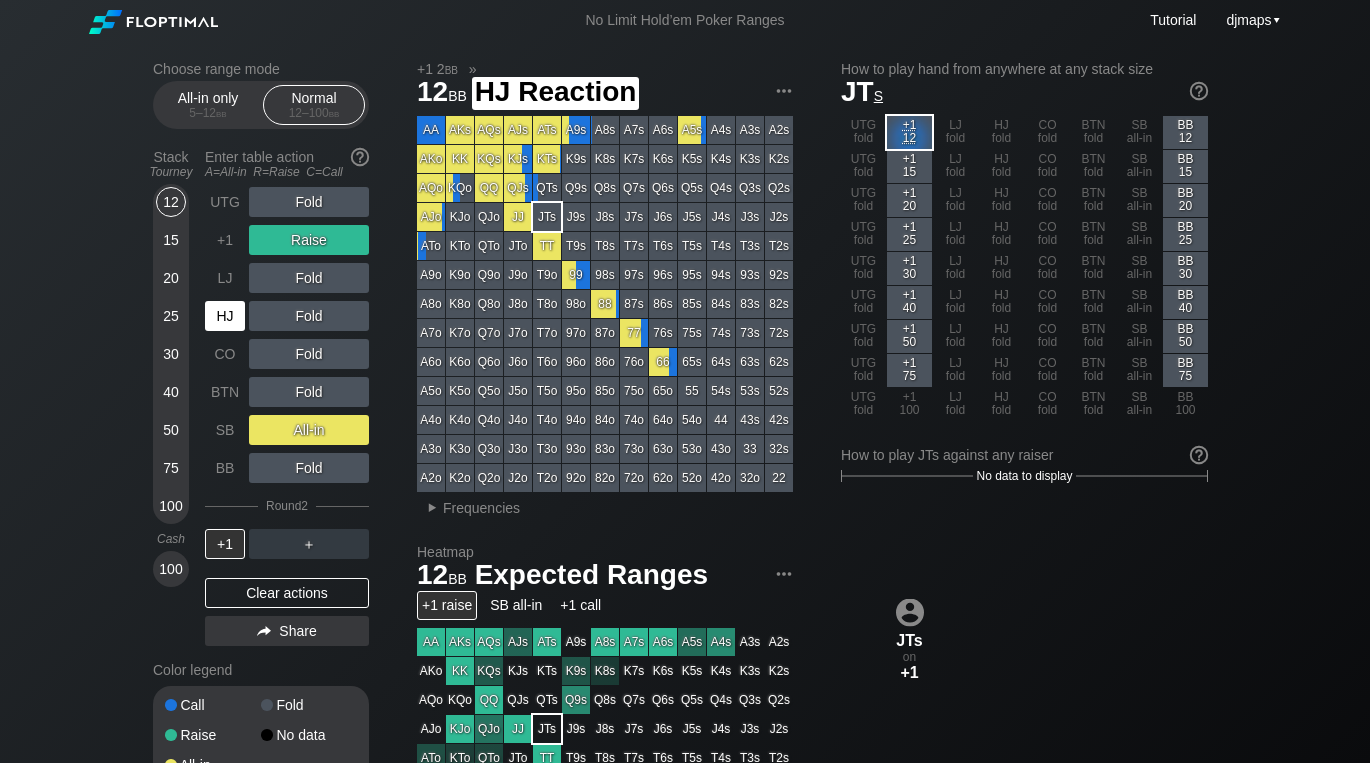 click on "HJ" at bounding box center (225, 316) 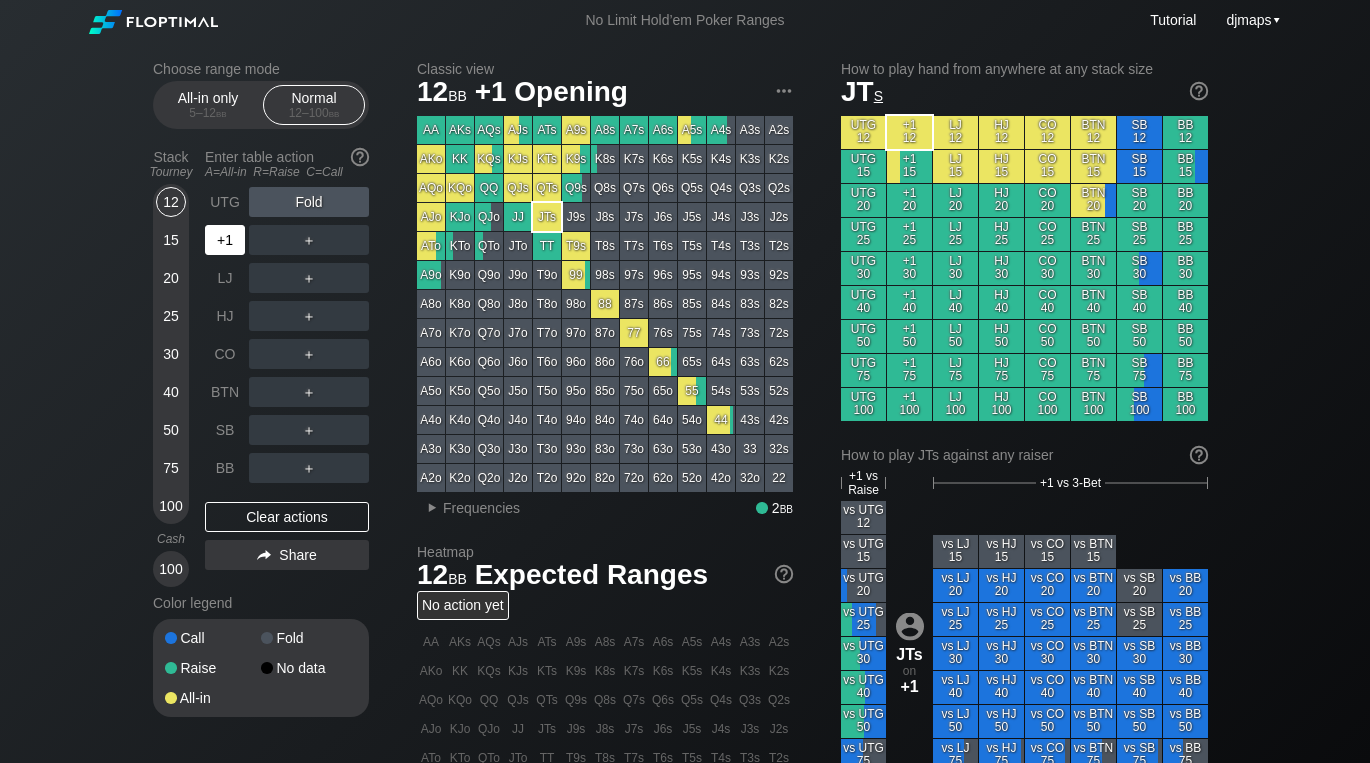 click on "+1" at bounding box center [225, 240] 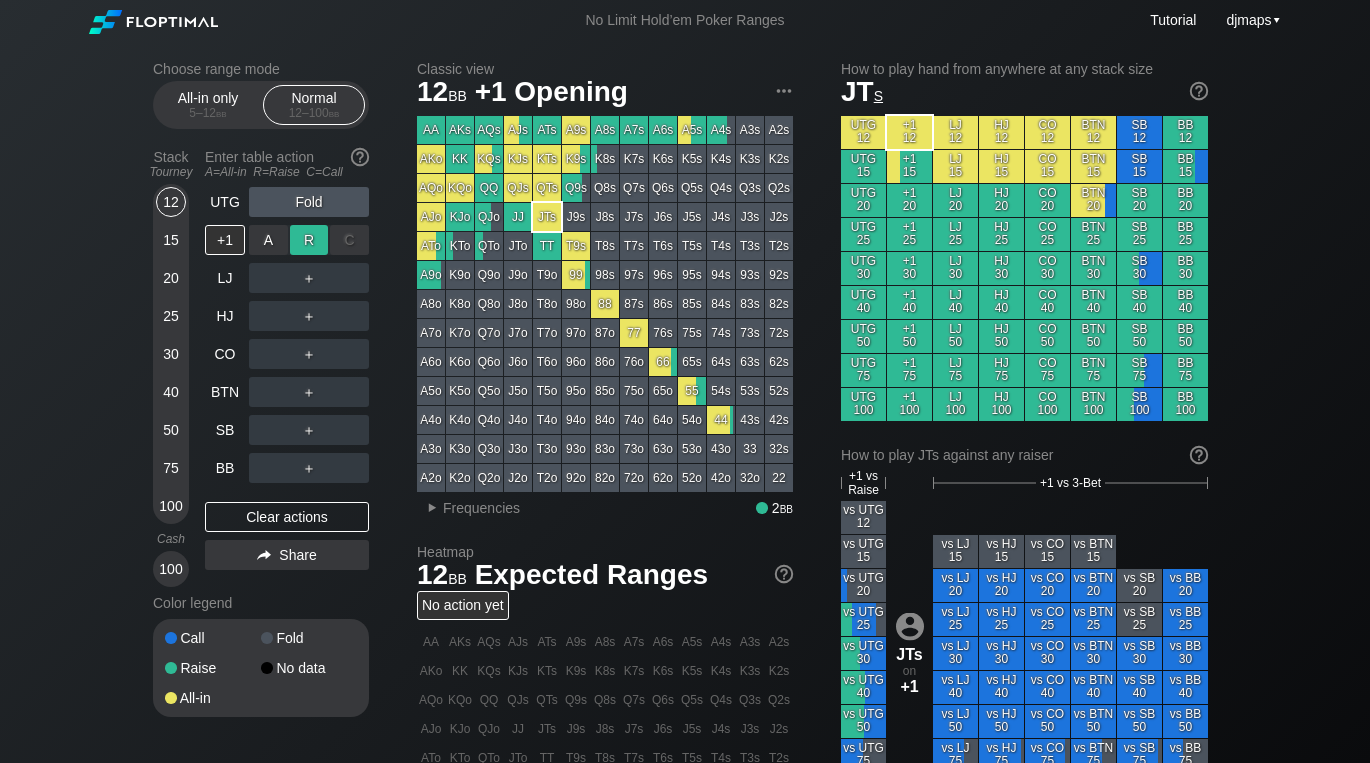 click on "R ✕" at bounding box center [309, 240] 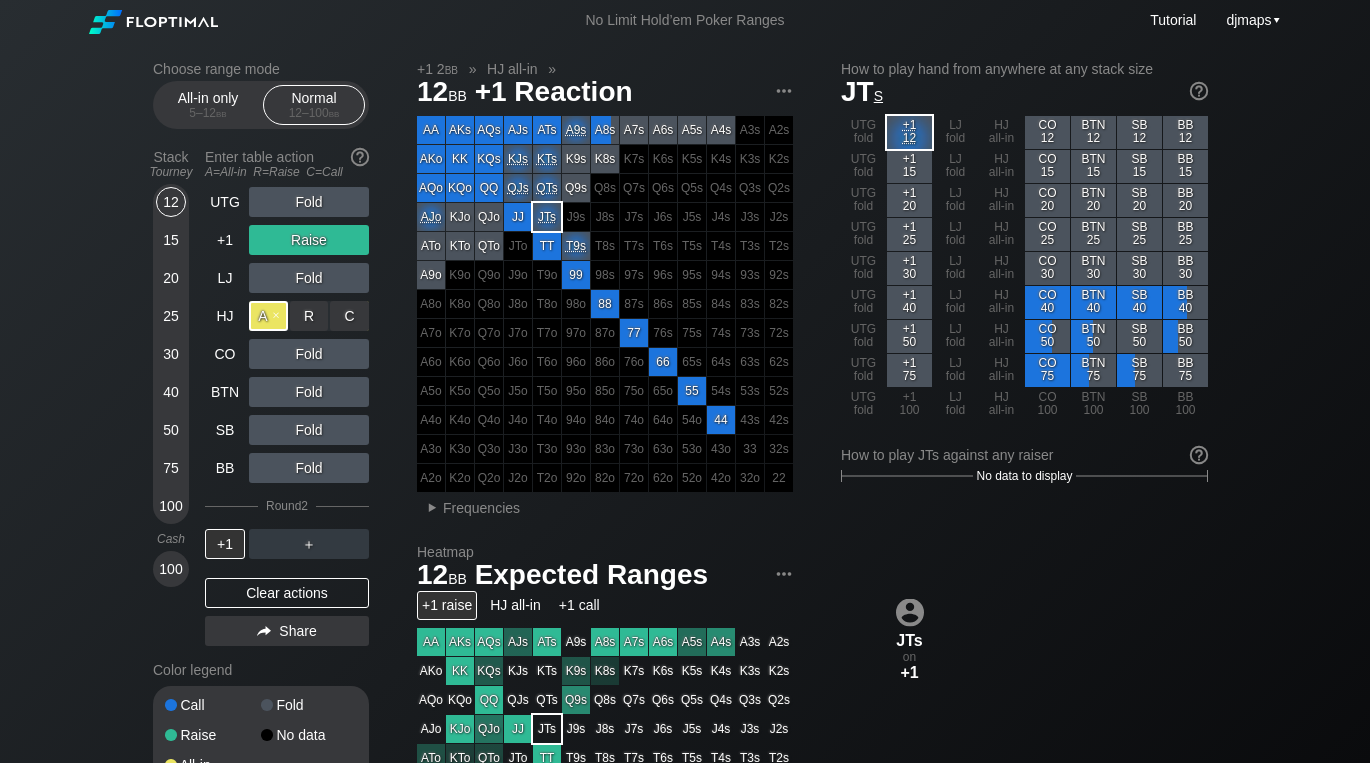 click on "A ✕" at bounding box center [268, 316] 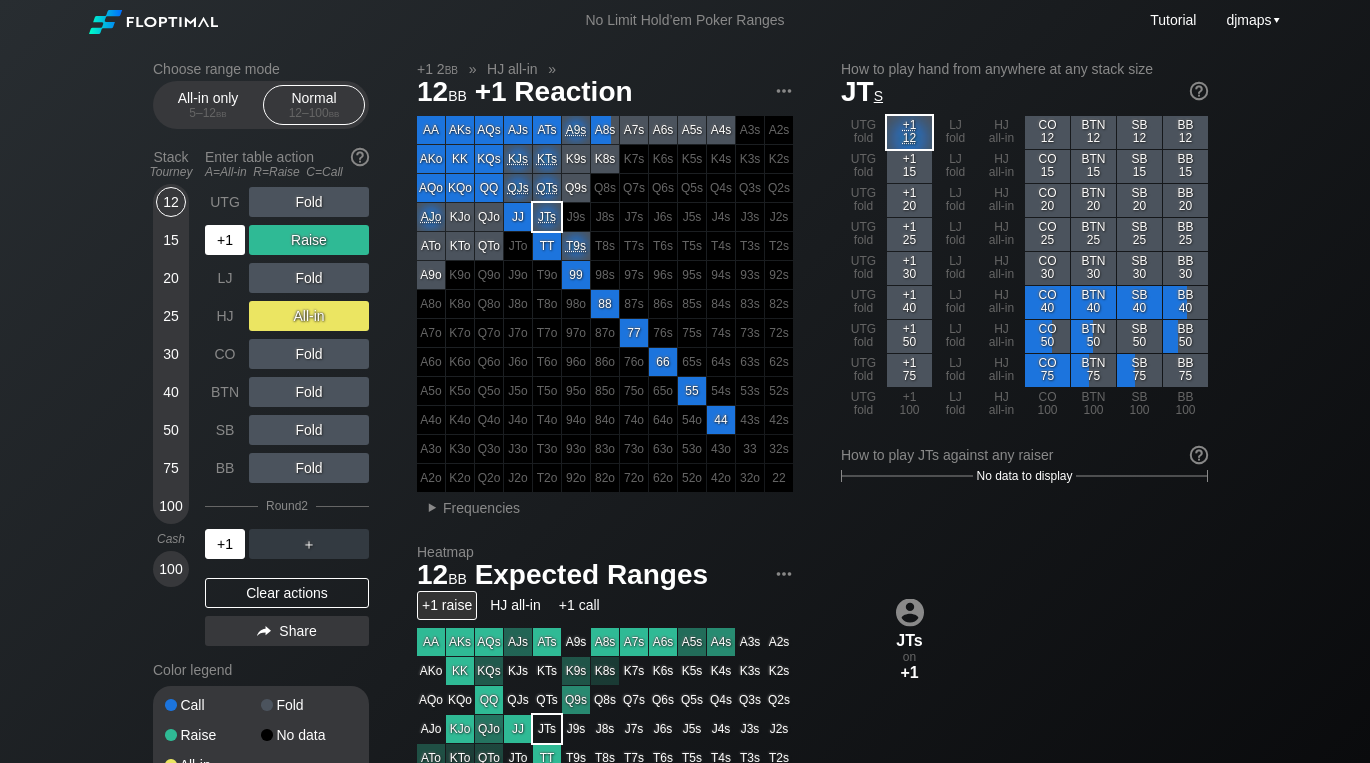 click on "+1" at bounding box center [225, 544] 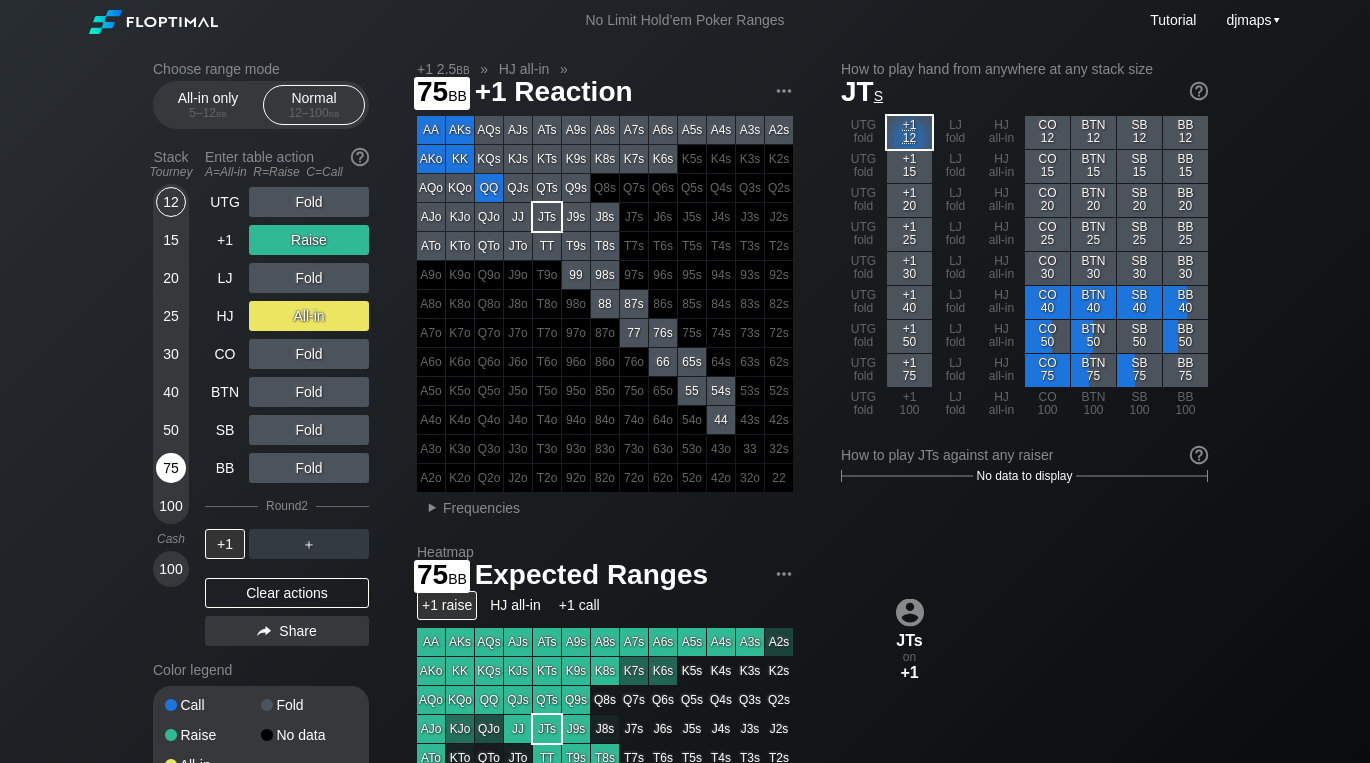 click on "75" at bounding box center [171, 468] 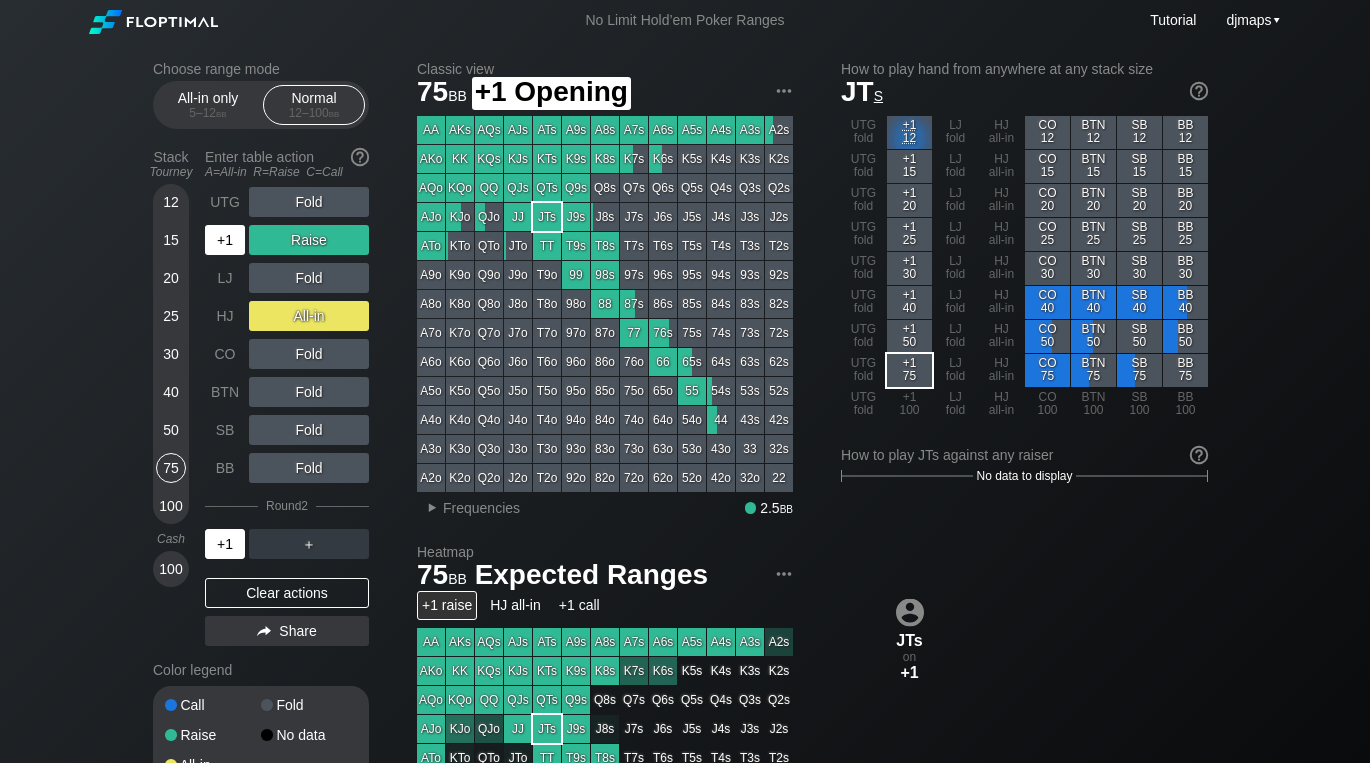 click on "+1" at bounding box center [225, 240] 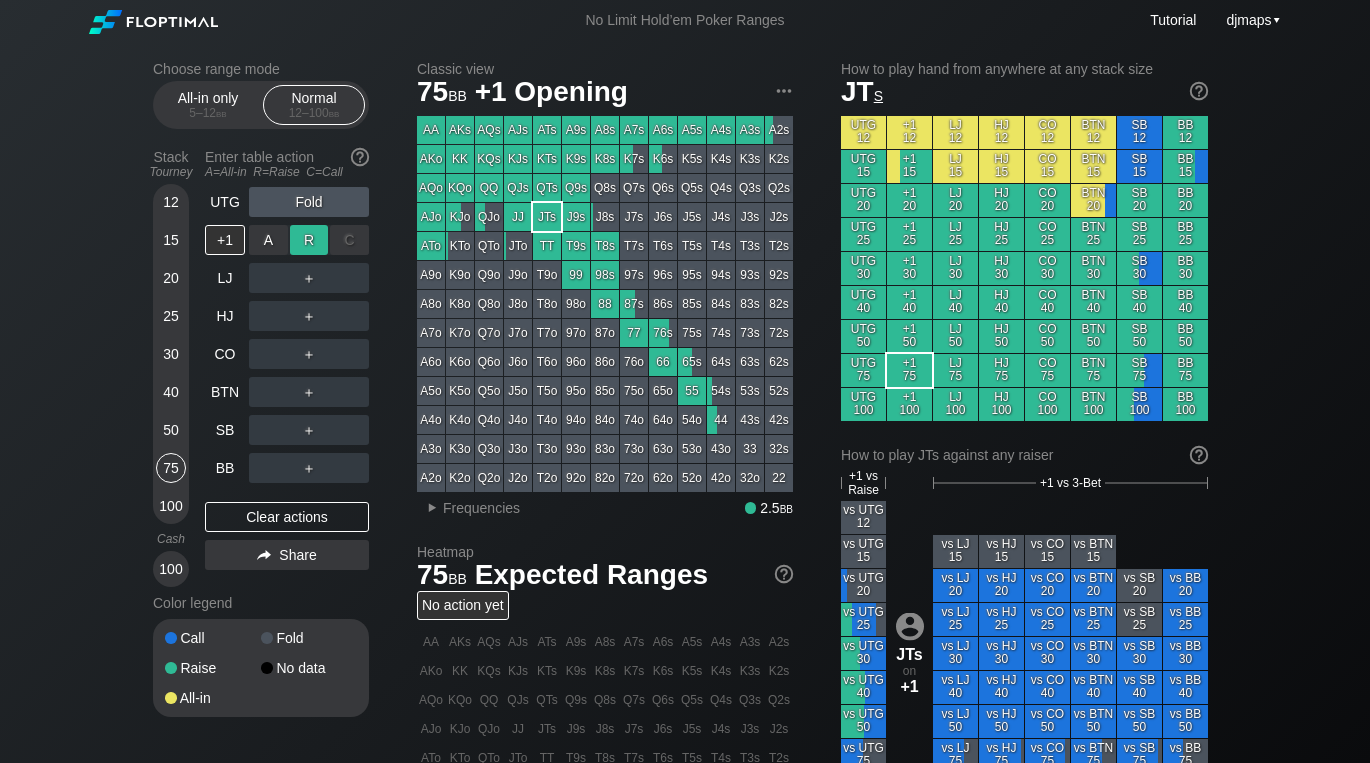 click on "R ✕" at bounding box center (309, 240) 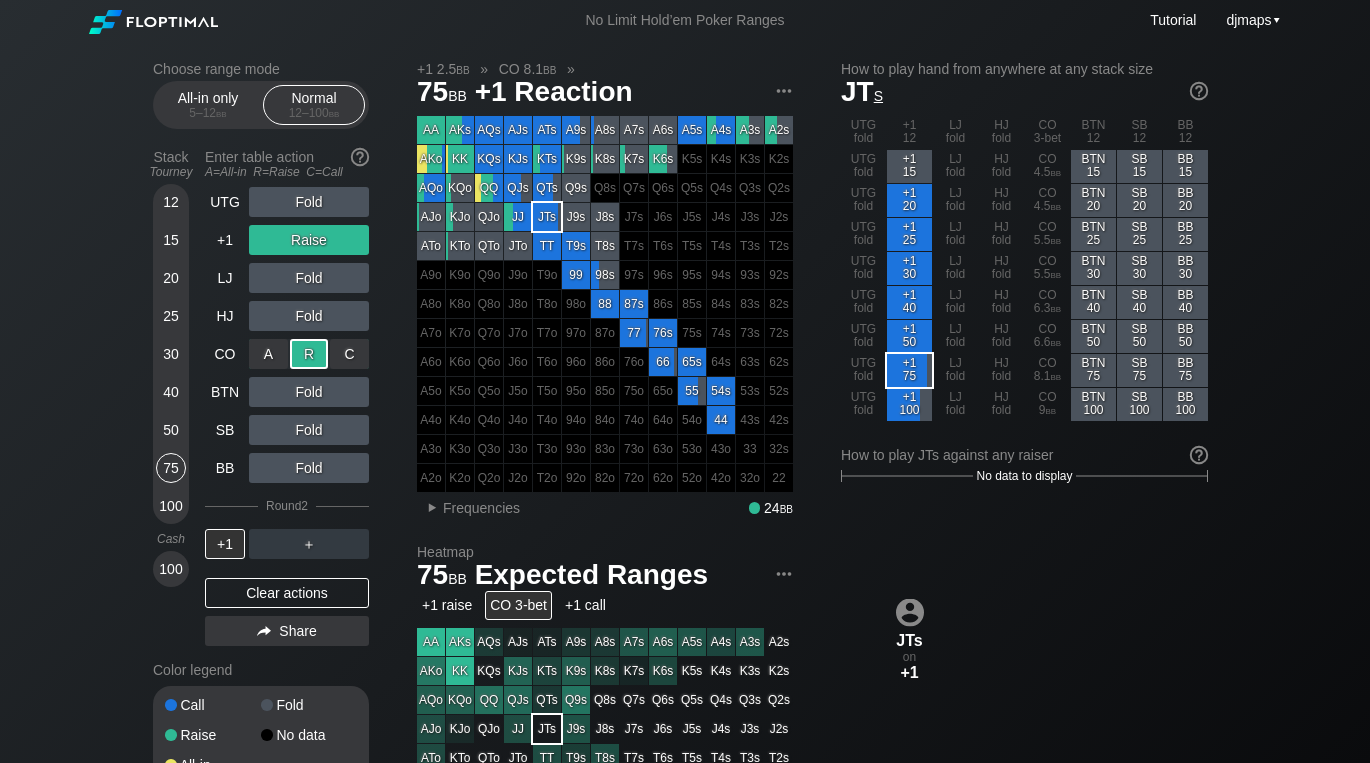 click on "R ✕" at bounding box center [309, 354] 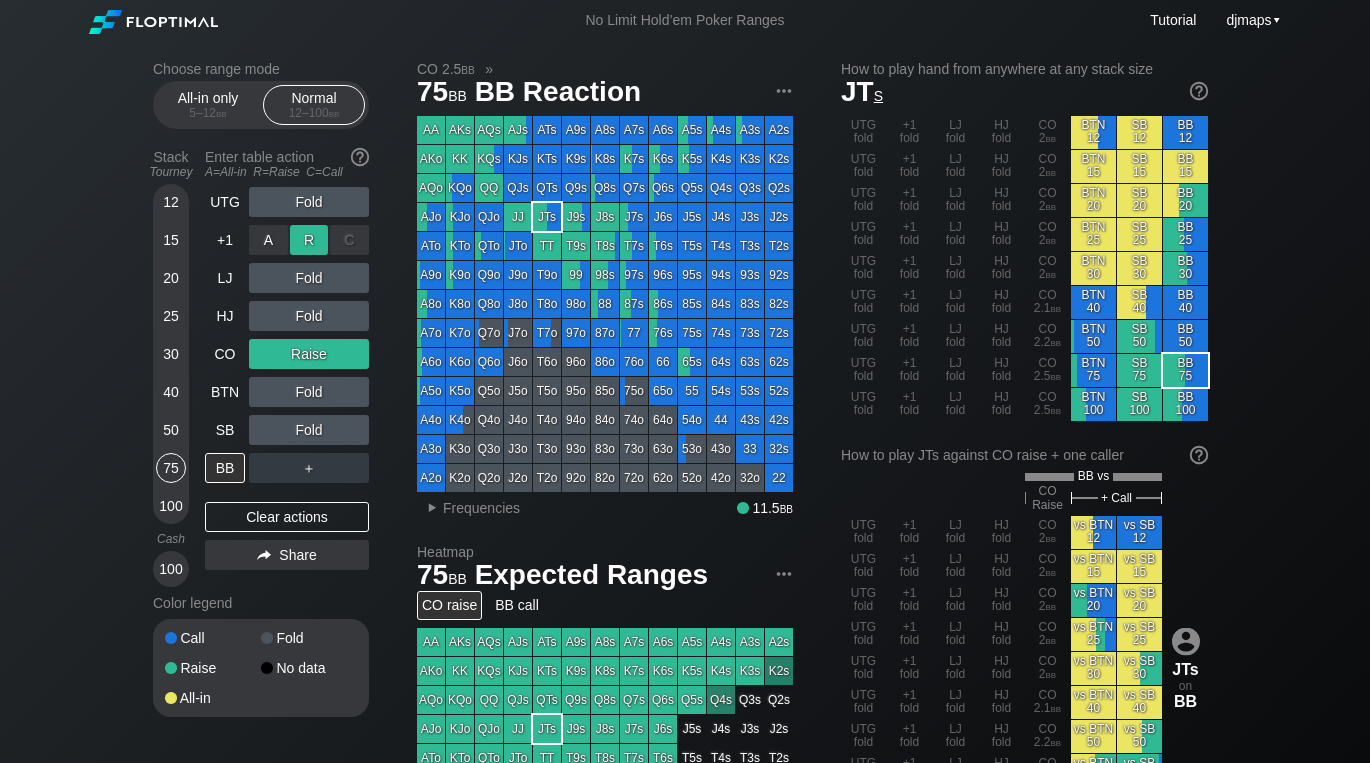 click on "R ✕" at bounding box center [309, 240] 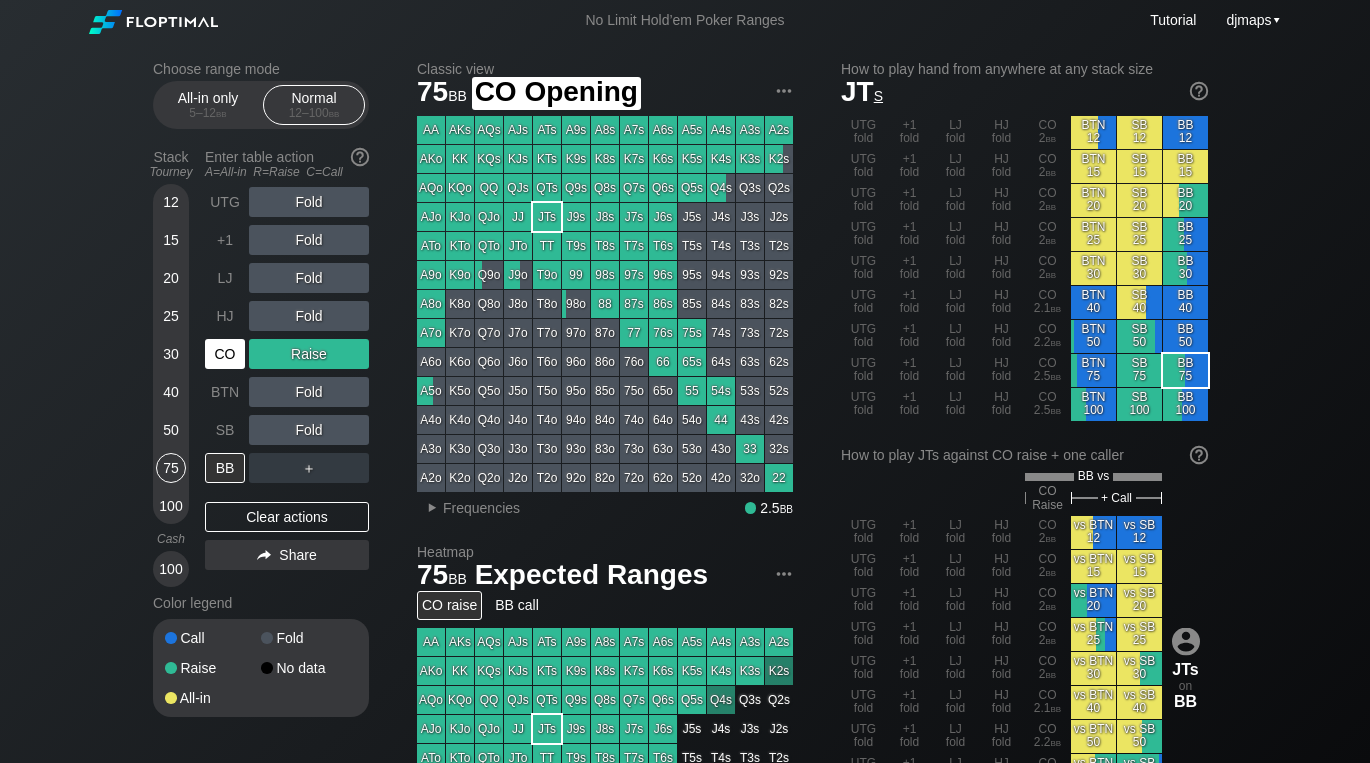 click on "CO" at bounding box center (225, 354) 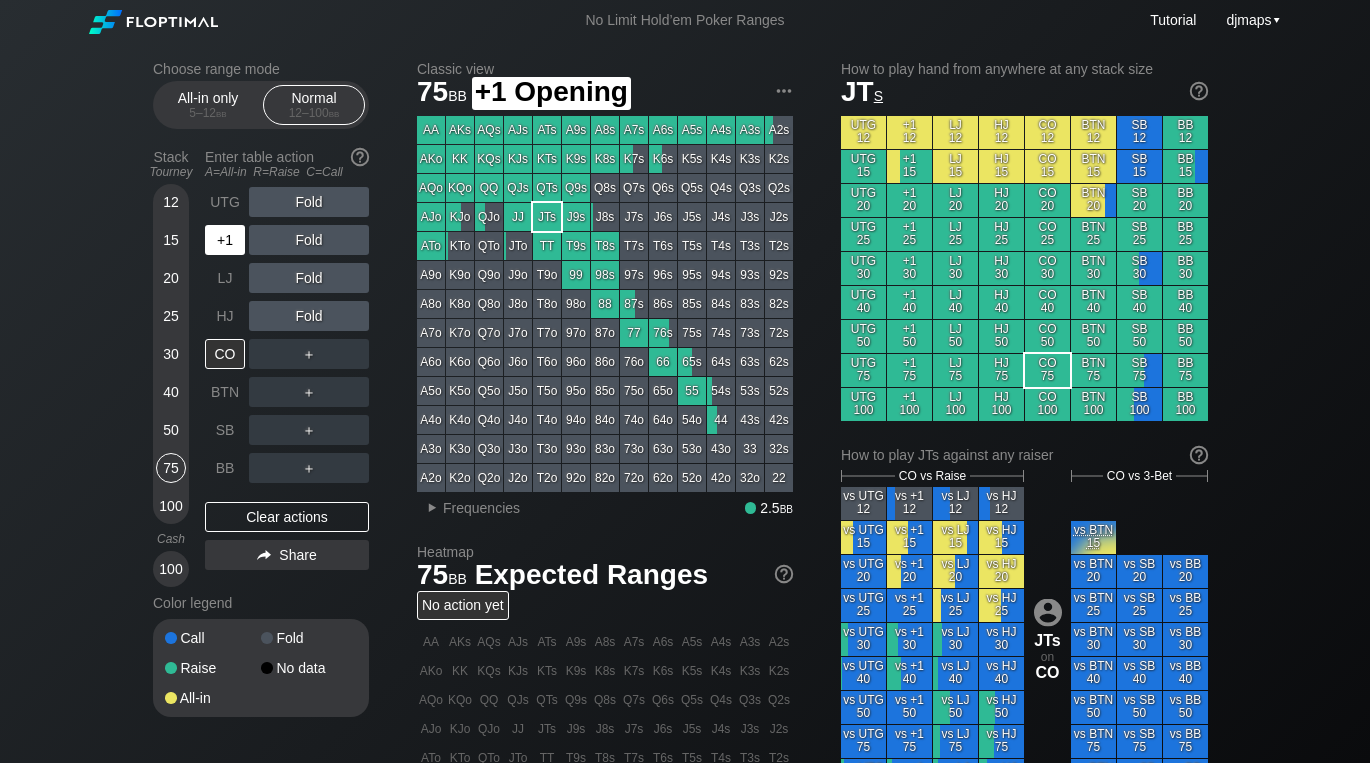 click on "+1" at bounding box center [225, 240] 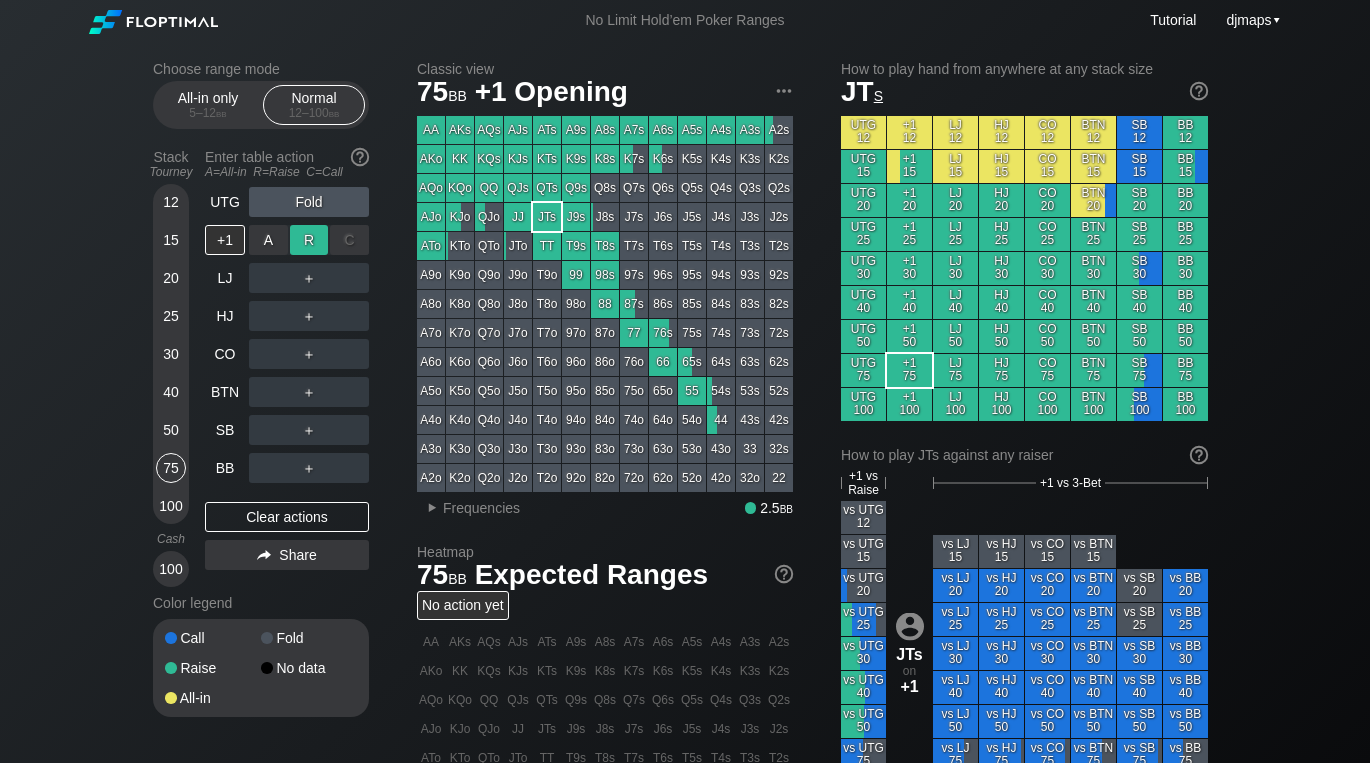 click on "R ✕" at bounding box center [309, 240] 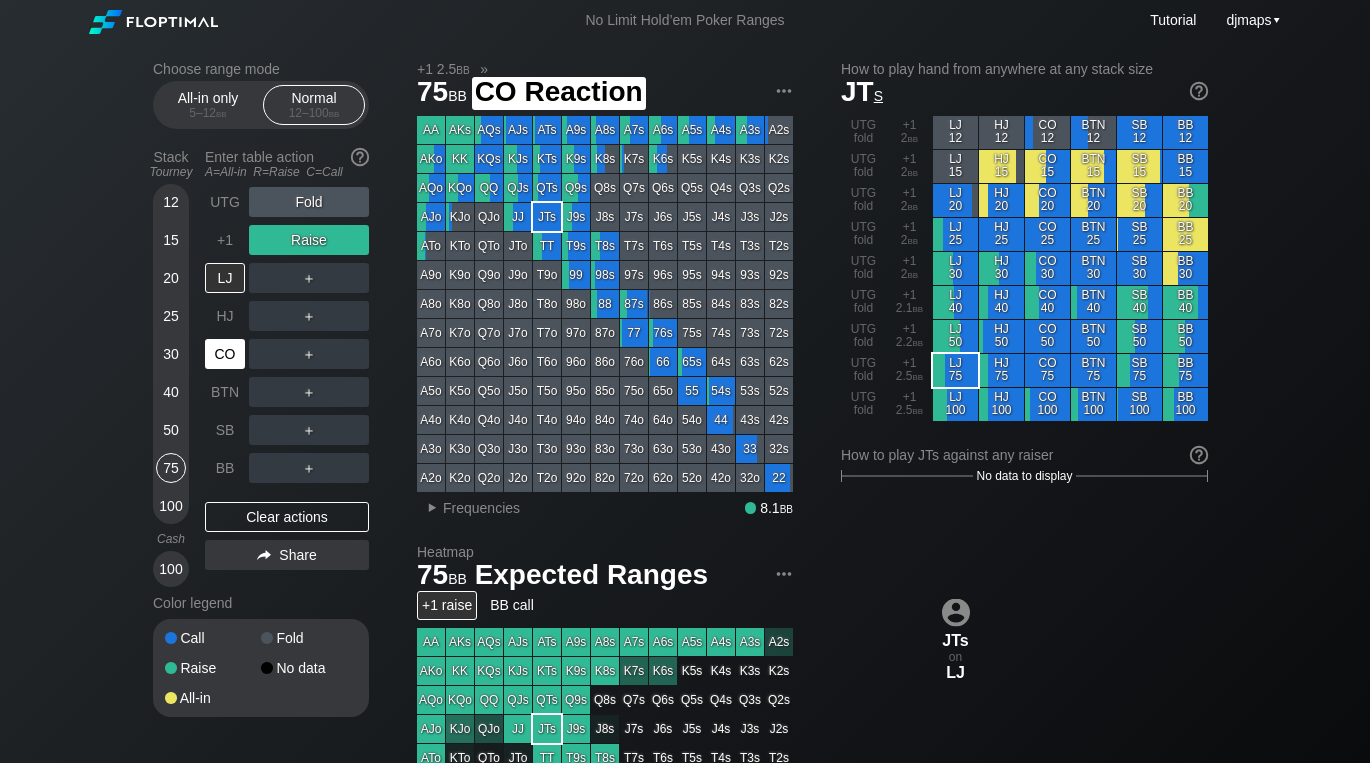 click on "CO" at bounding box center [225, 354] 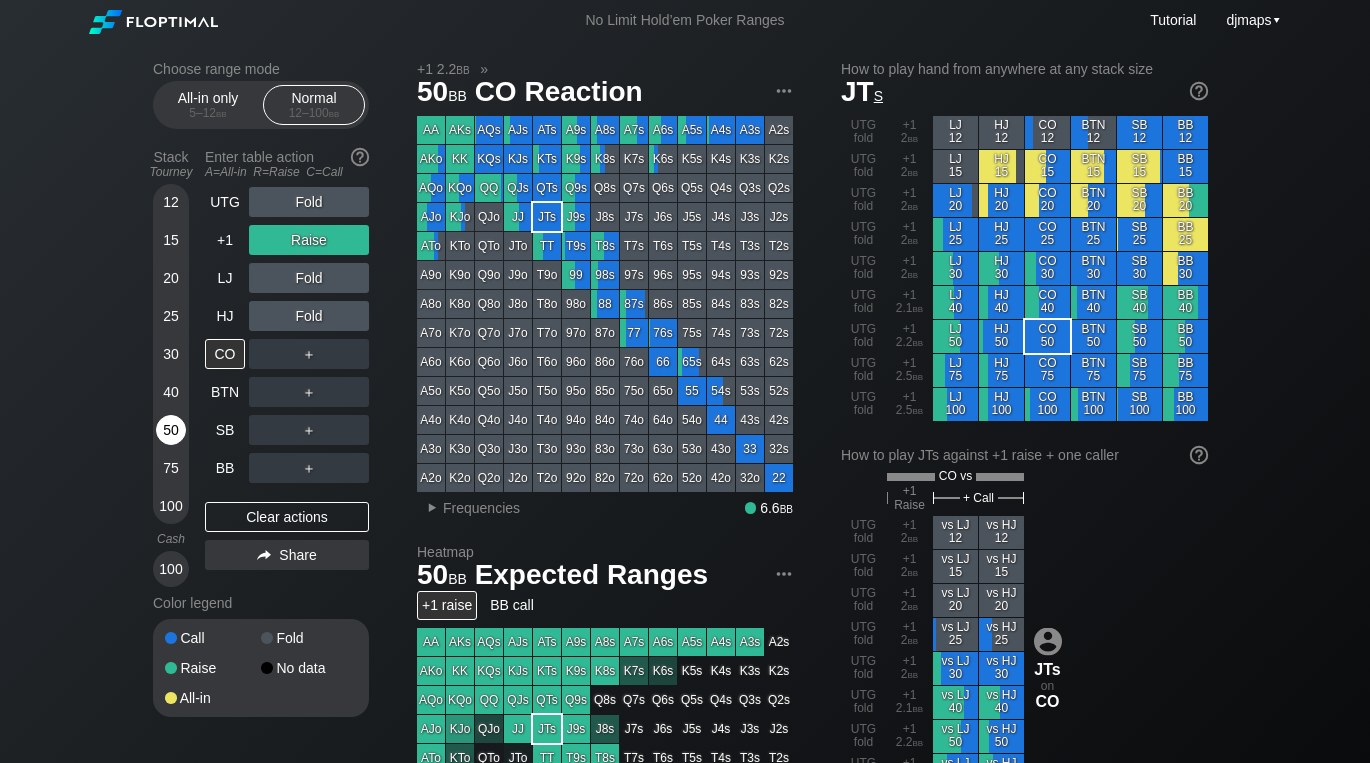 click on "50" at bounding box center [171, 430] 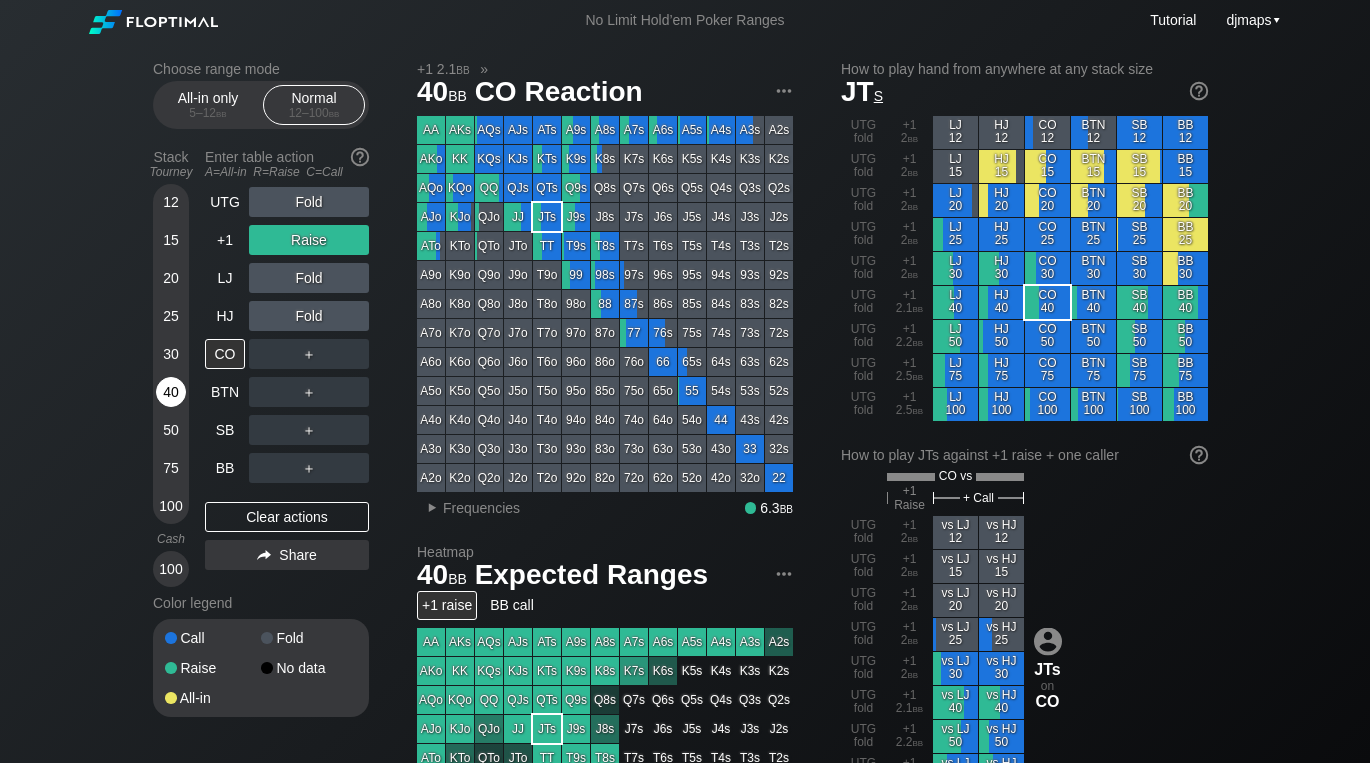 click on "40" at bounding box center (171, 392) 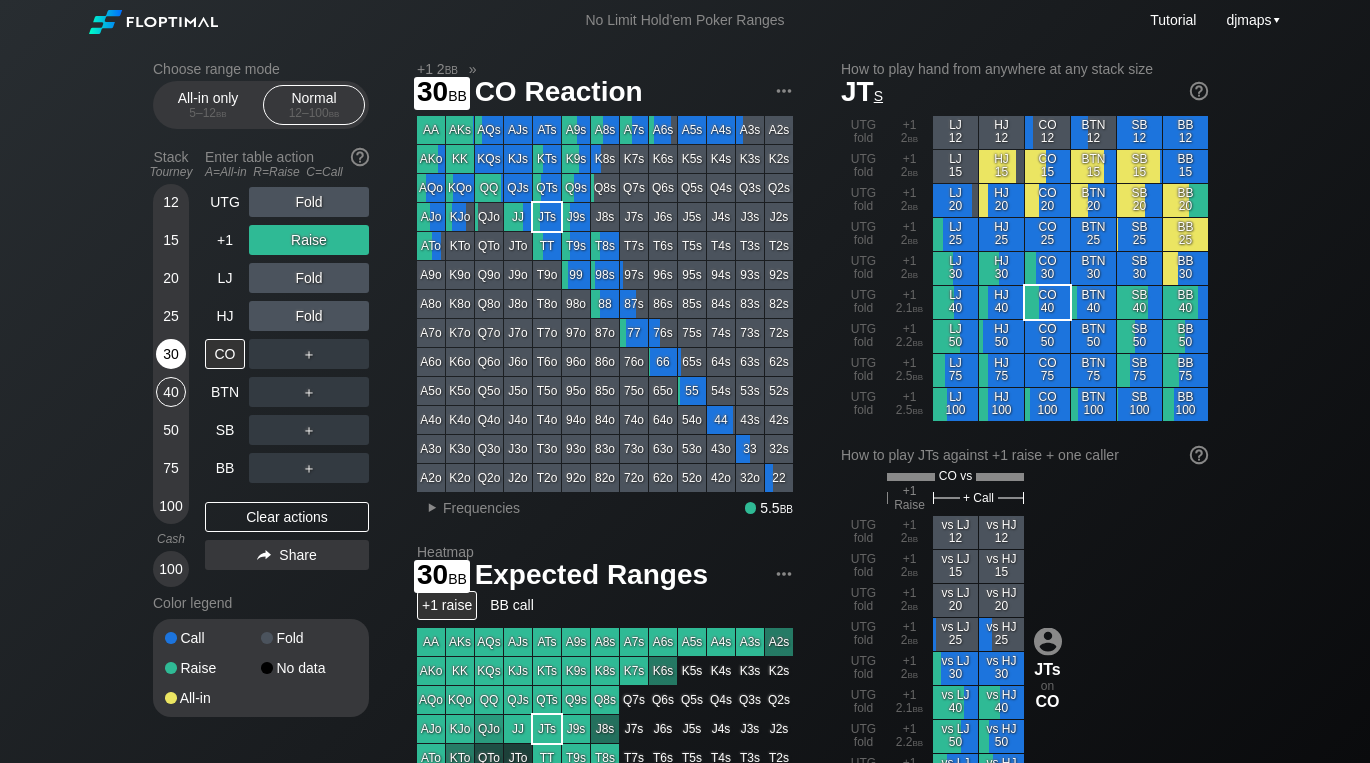 click on "30" at bounding box center [171, 354] 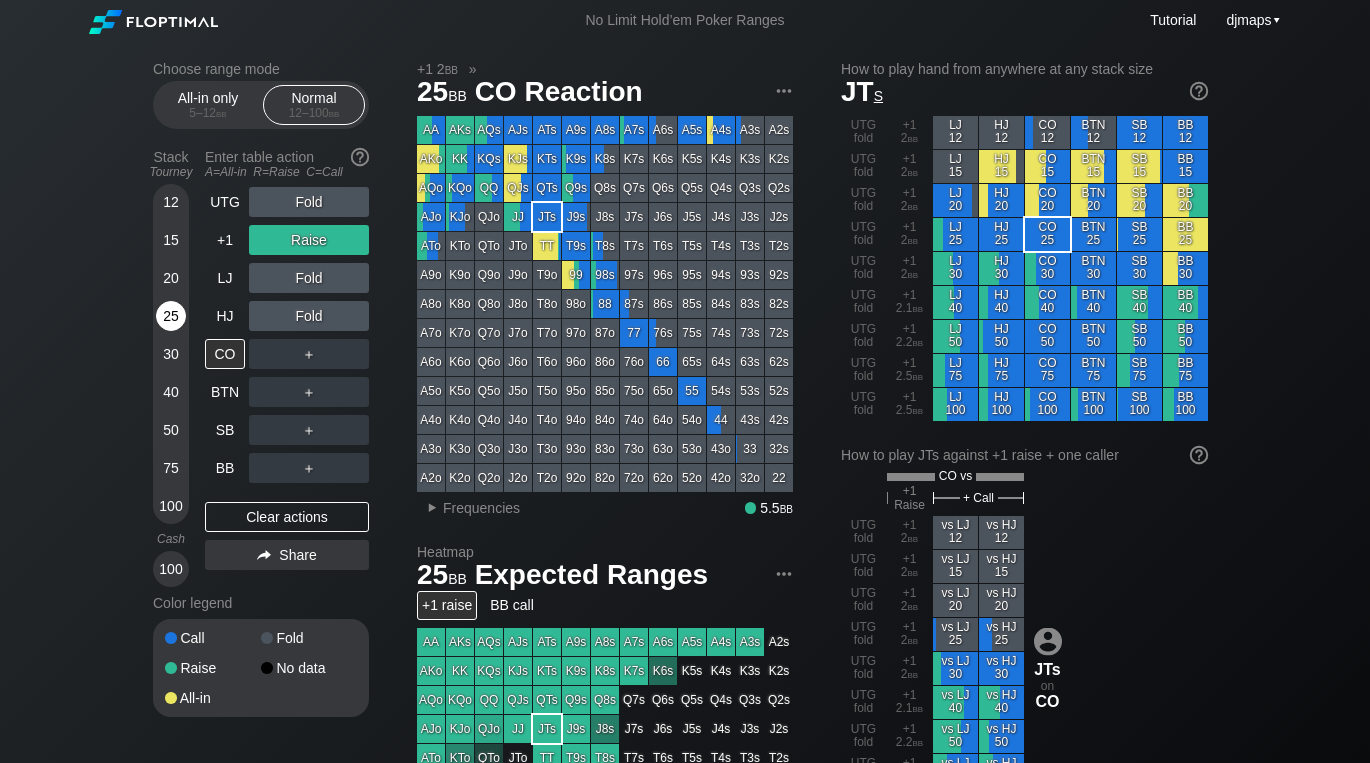 click on "25" at bounding box center (171, 316) 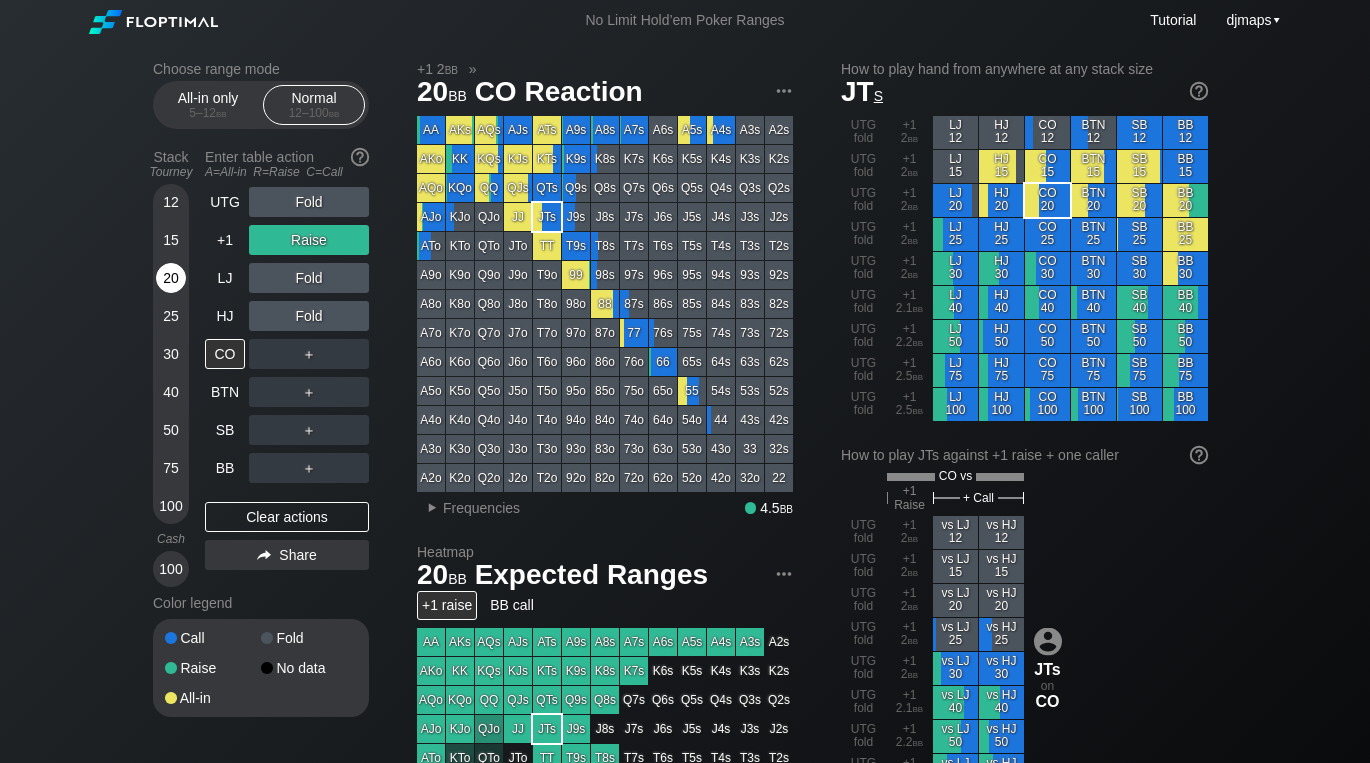 click on "20" at bounding box center (171, 278) 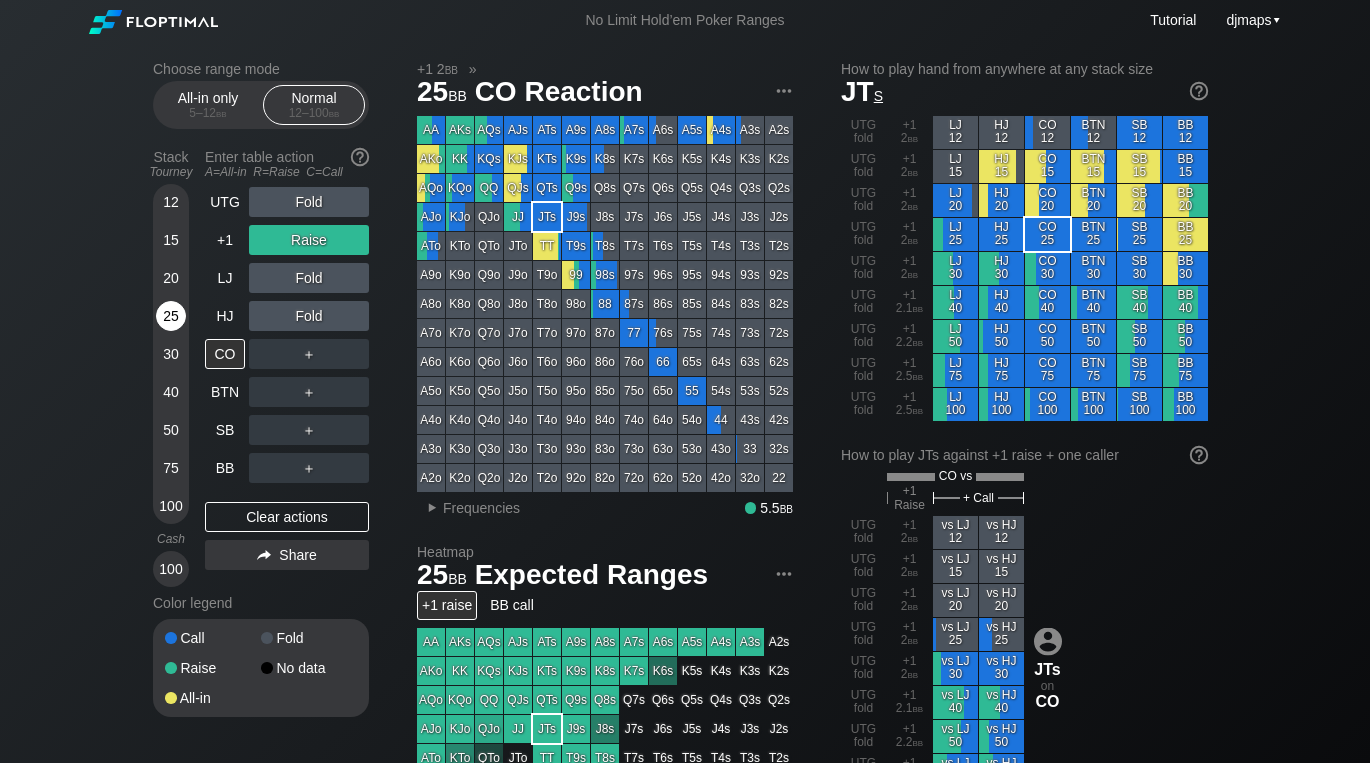 click on "25" at bounding box center (171, 316) 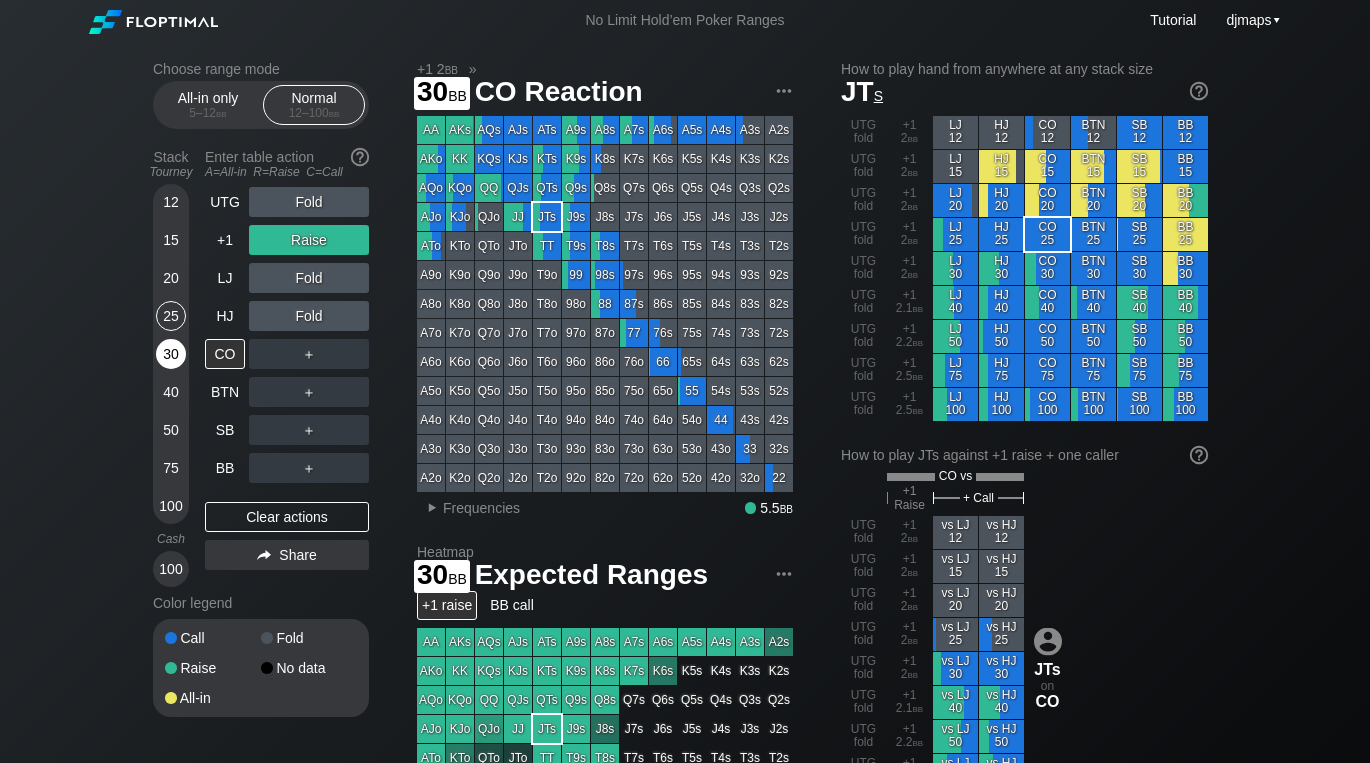 click on "30" at bounding box center [171, 354] 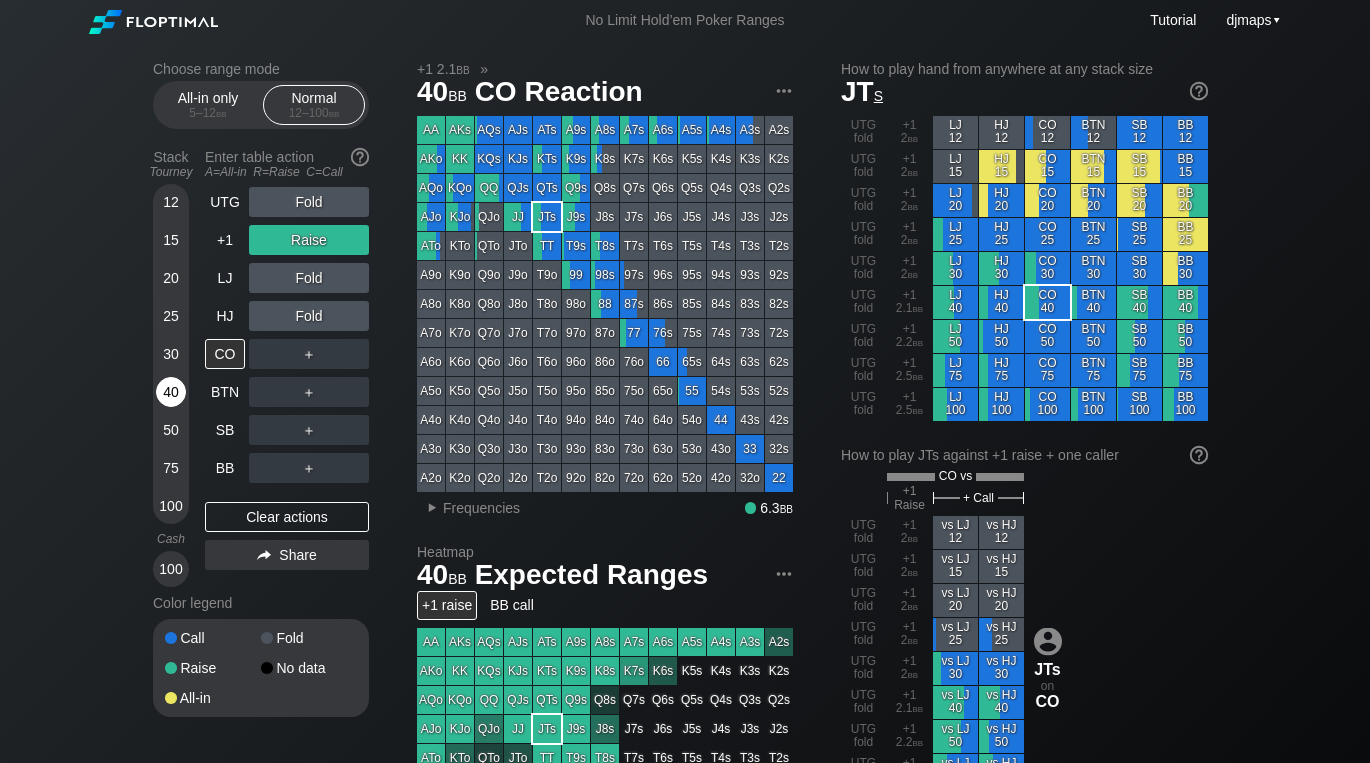 click on "40" at bounding box center (171, 392) 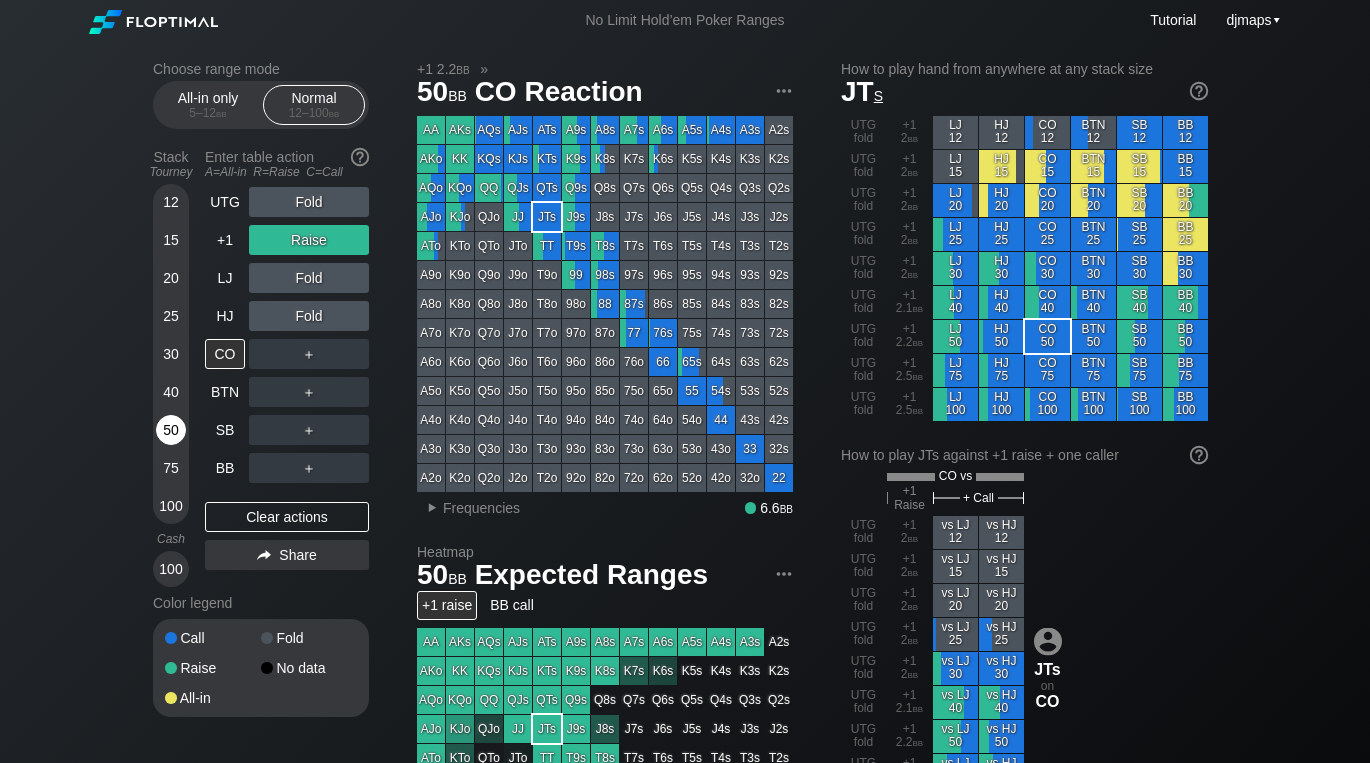 click on "50" at bounding box center [171, 430] 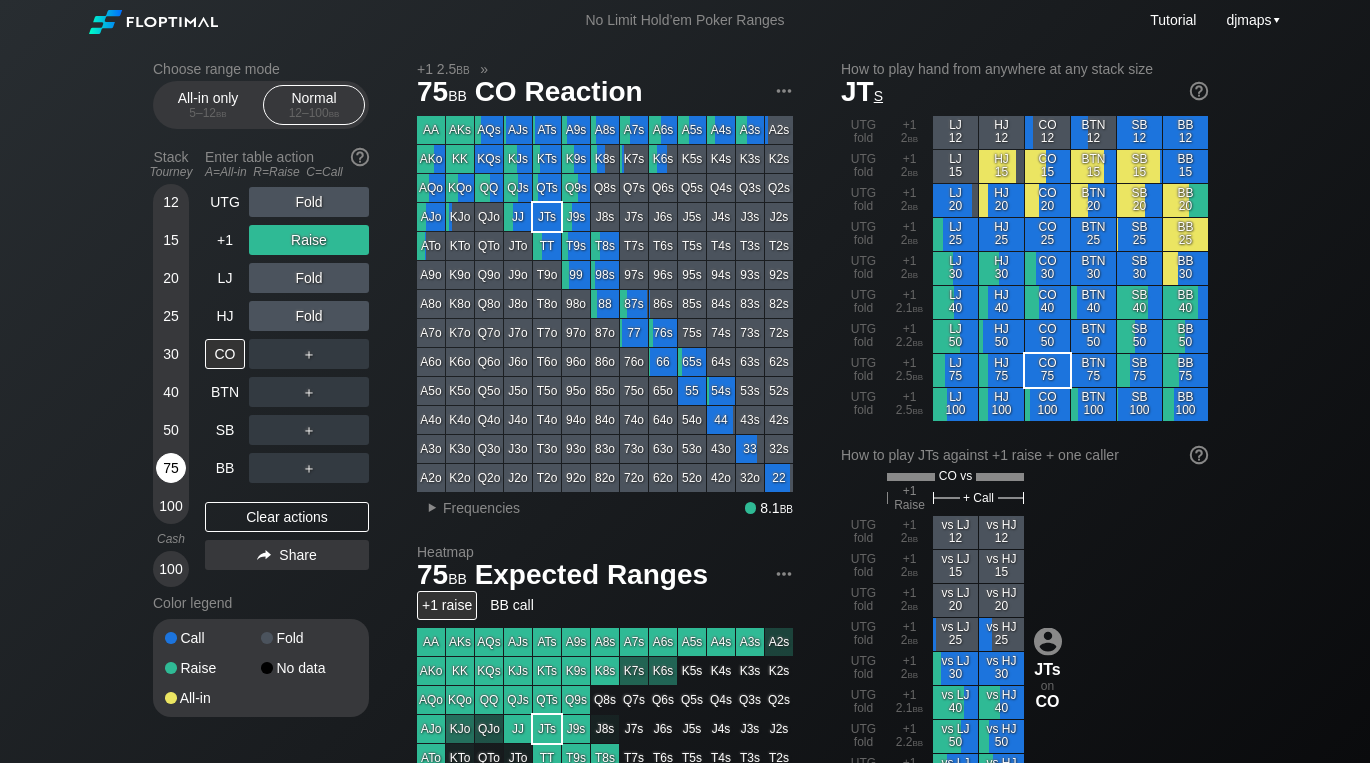 click on "75" at bounding box center [171, 468] 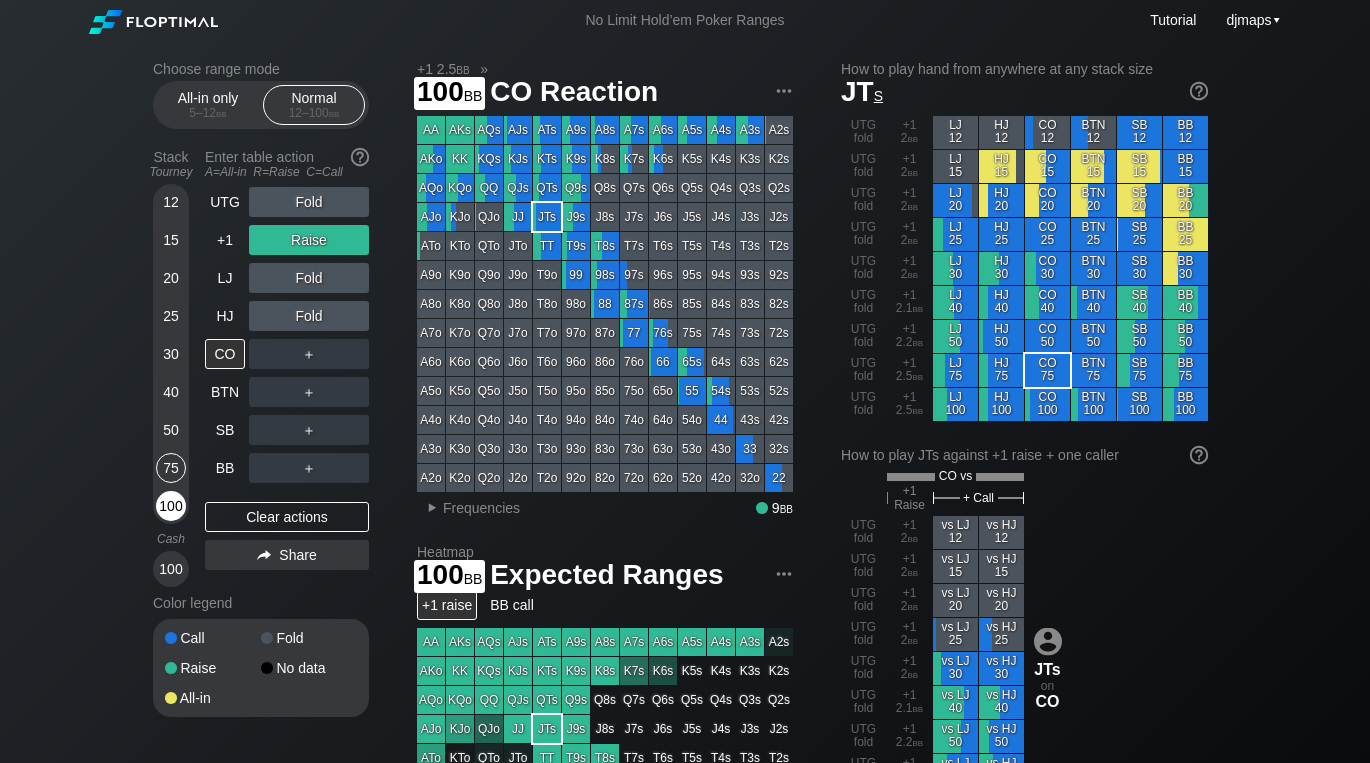 click on "100" at bounding box center (171, 506) 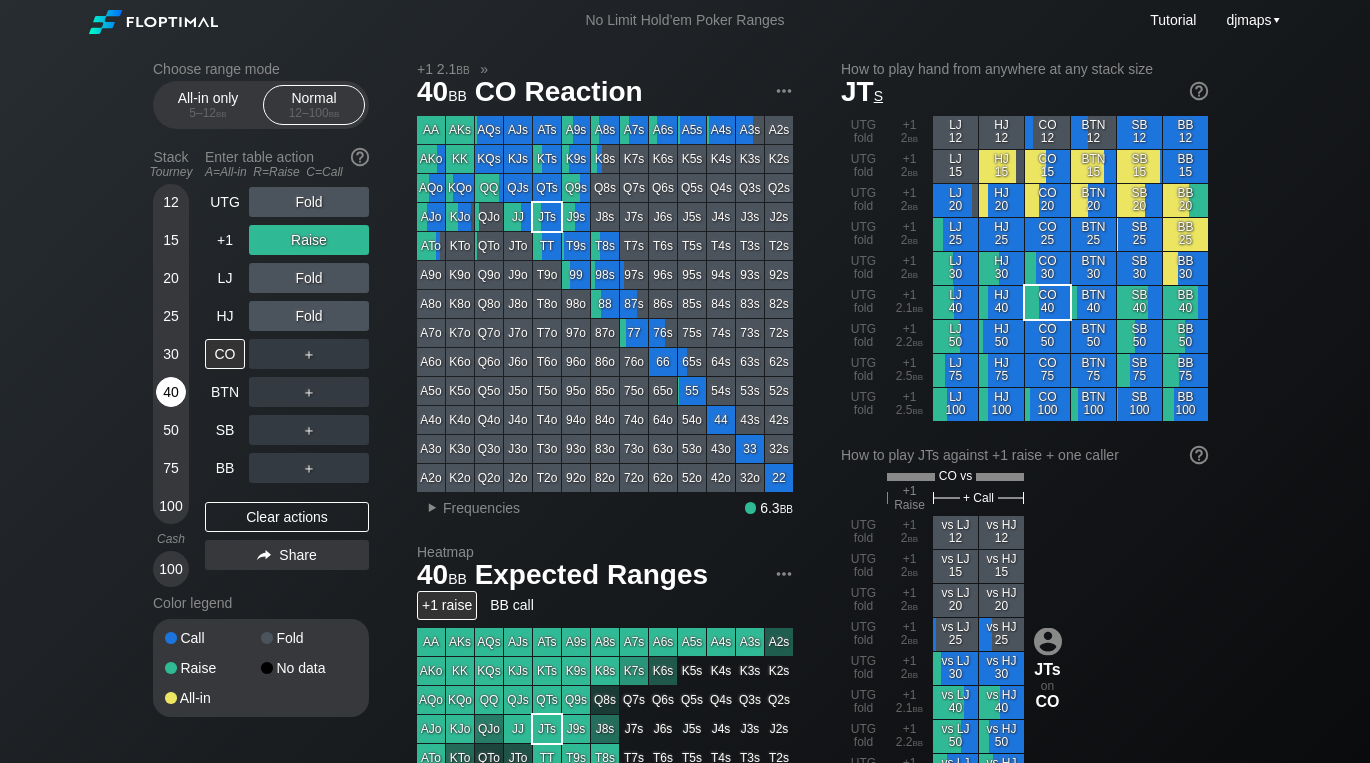 click on "40" at bounding box center (171, 392) 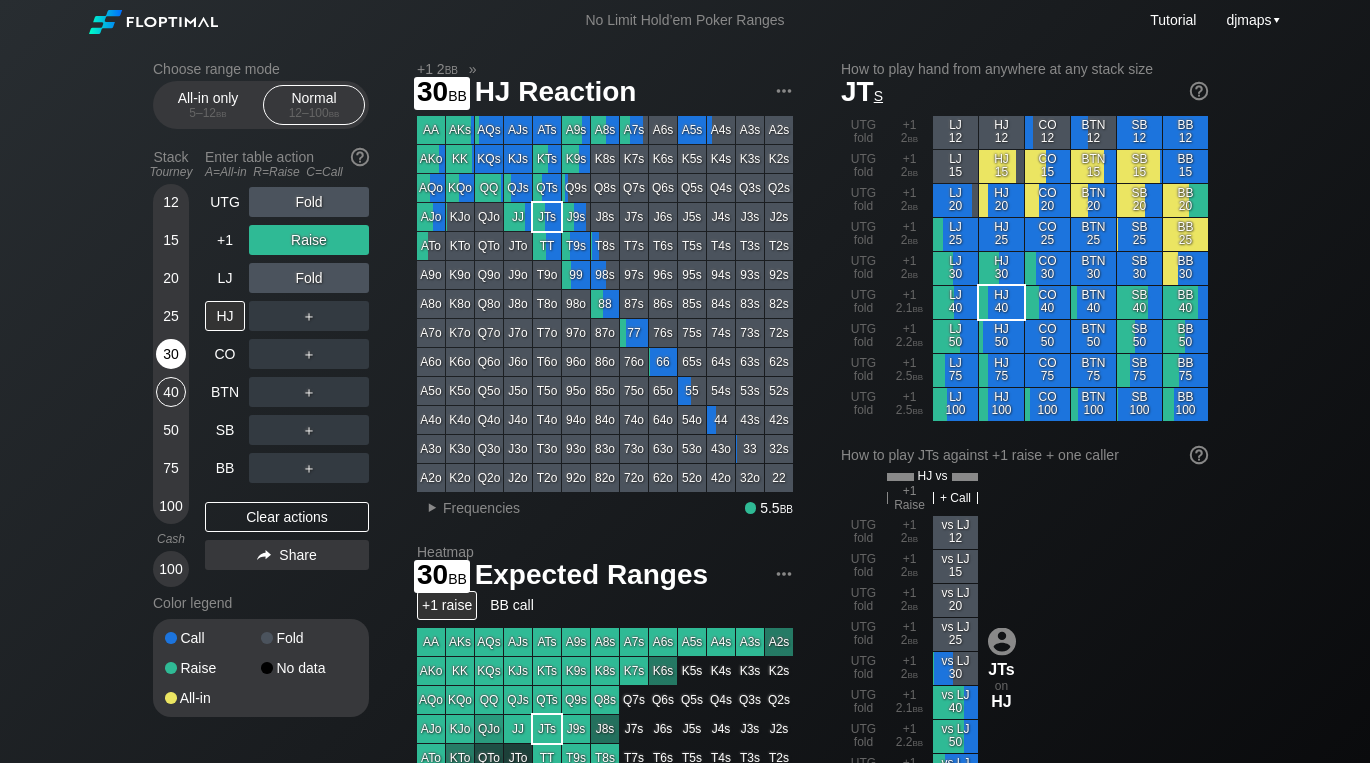 click on "30" at bounding box center [171, 354] 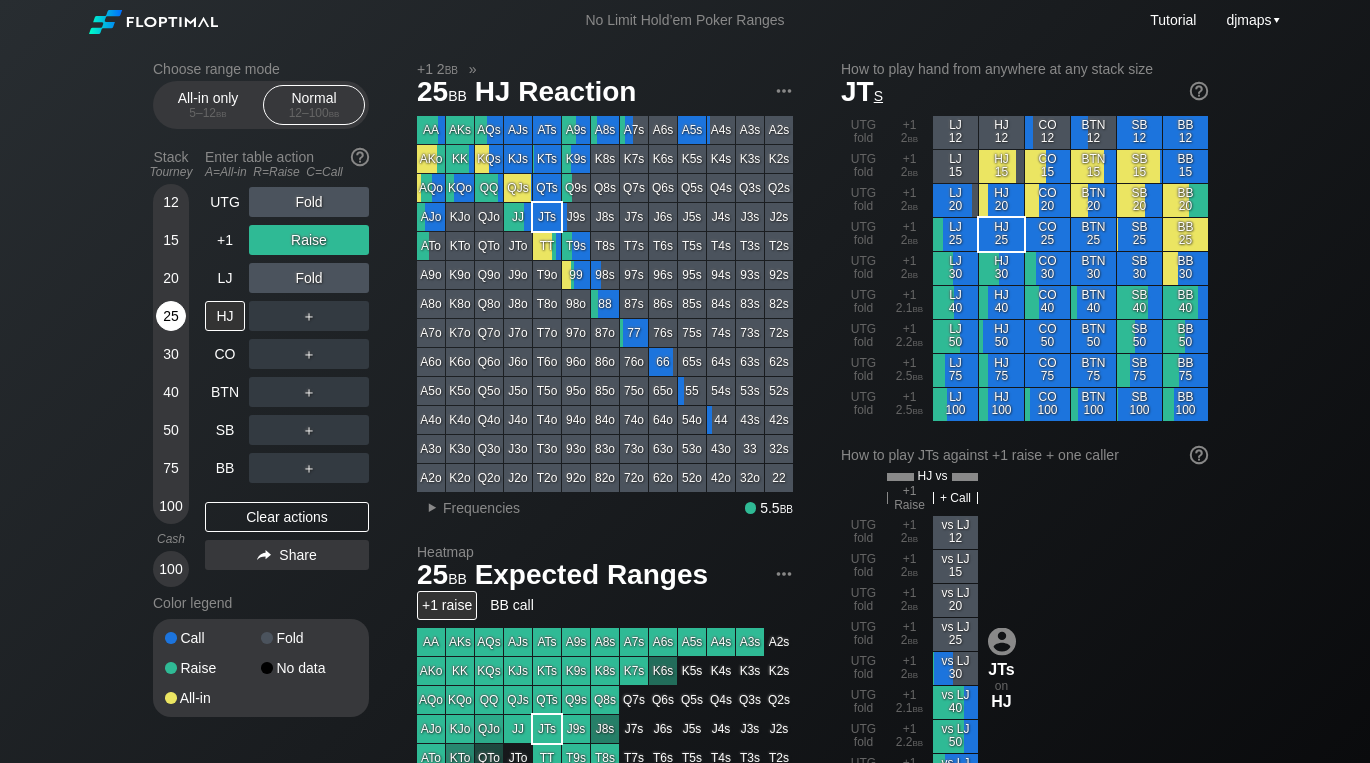 click on "25" at bounding box center (171, 316) 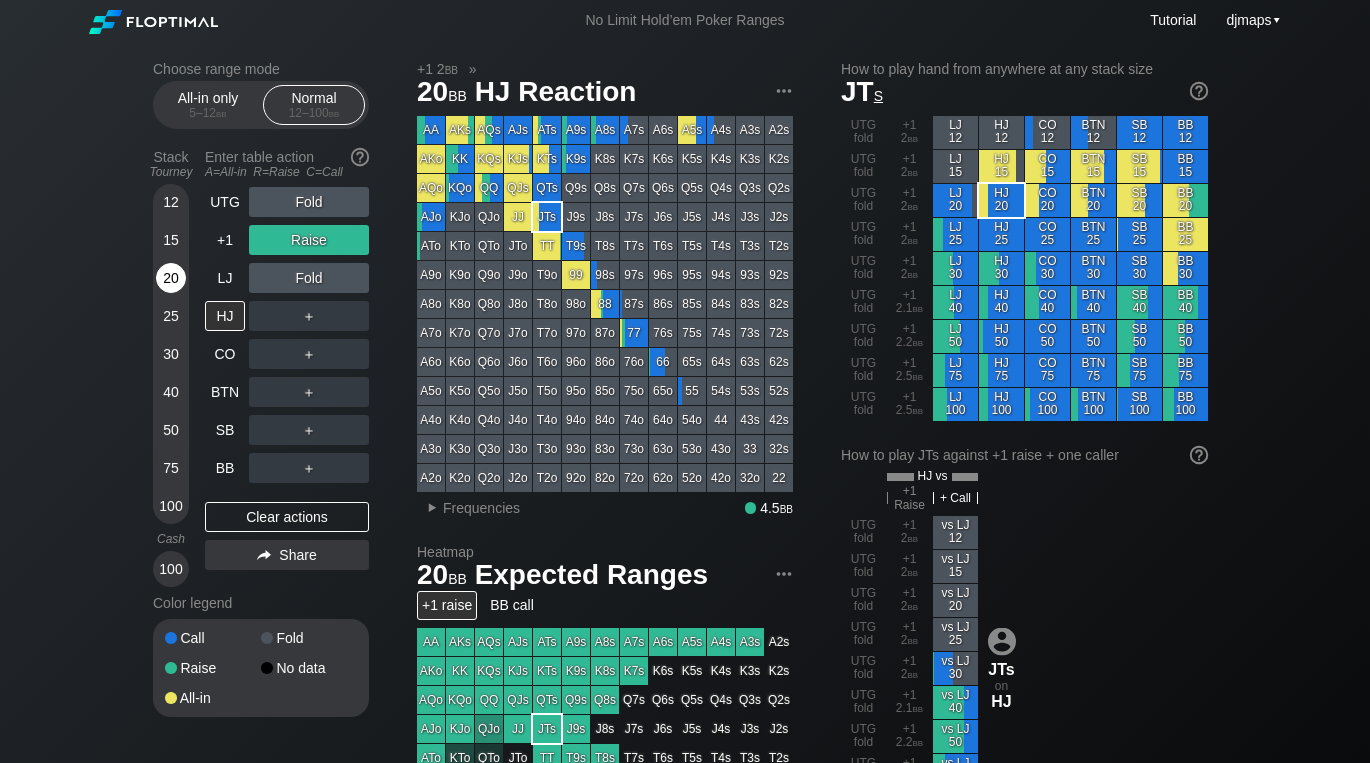 click on "20" at bounding box center [171, 278] 